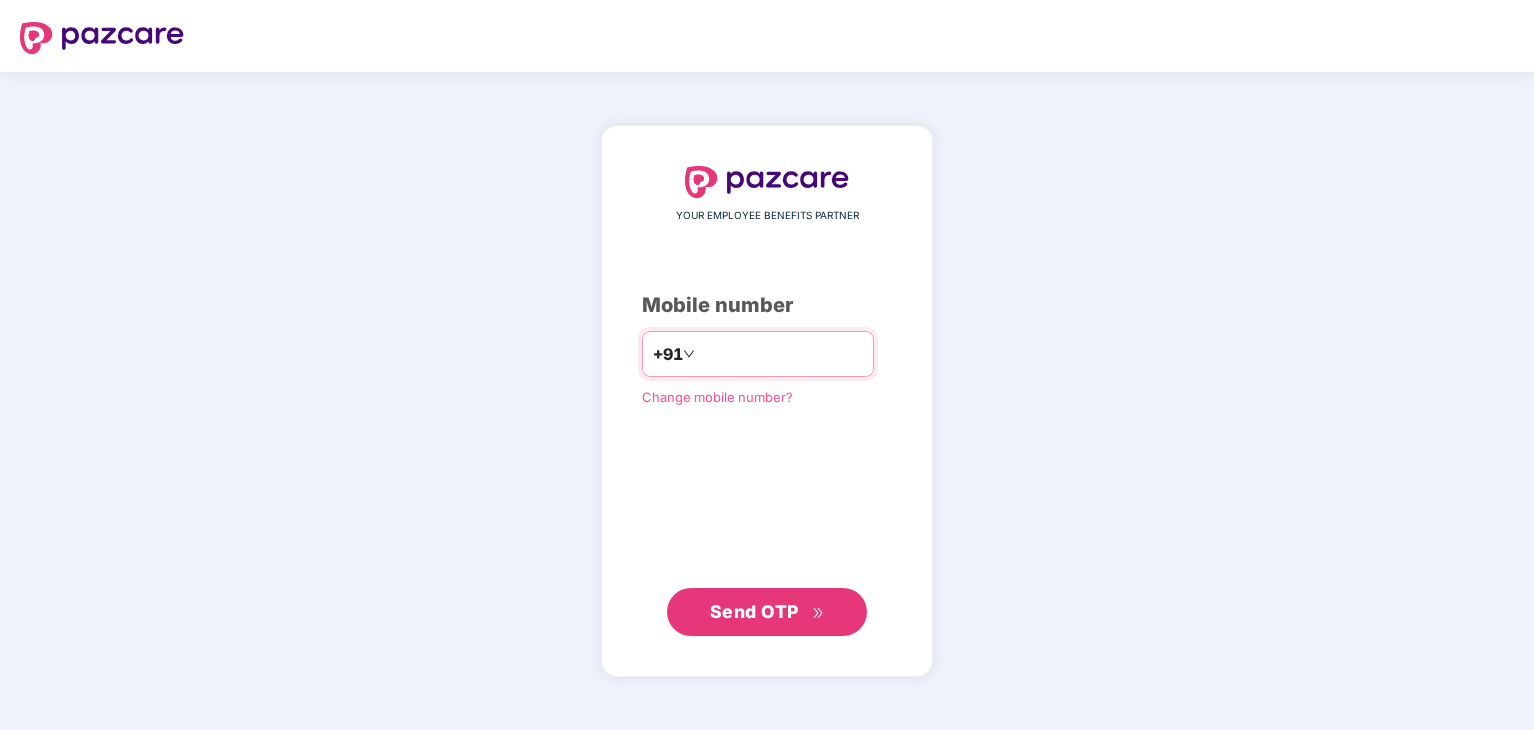 scroll, scrollTop: 0, scrollLeft: 0, axis: both 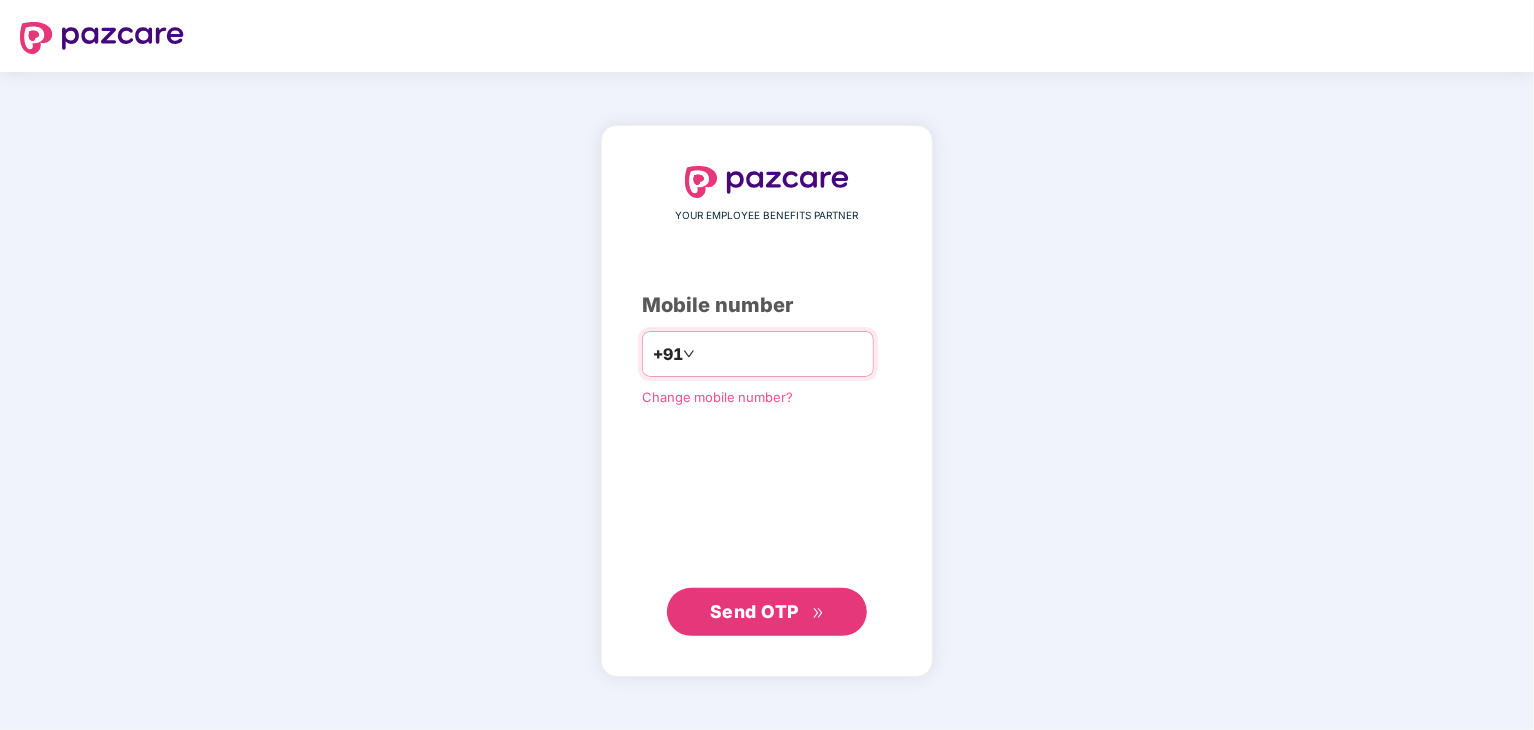 drag, startPoint x: 0, startPoint y: 0, endPoint x: 790, endPoint y: 349, distance: 863.6556 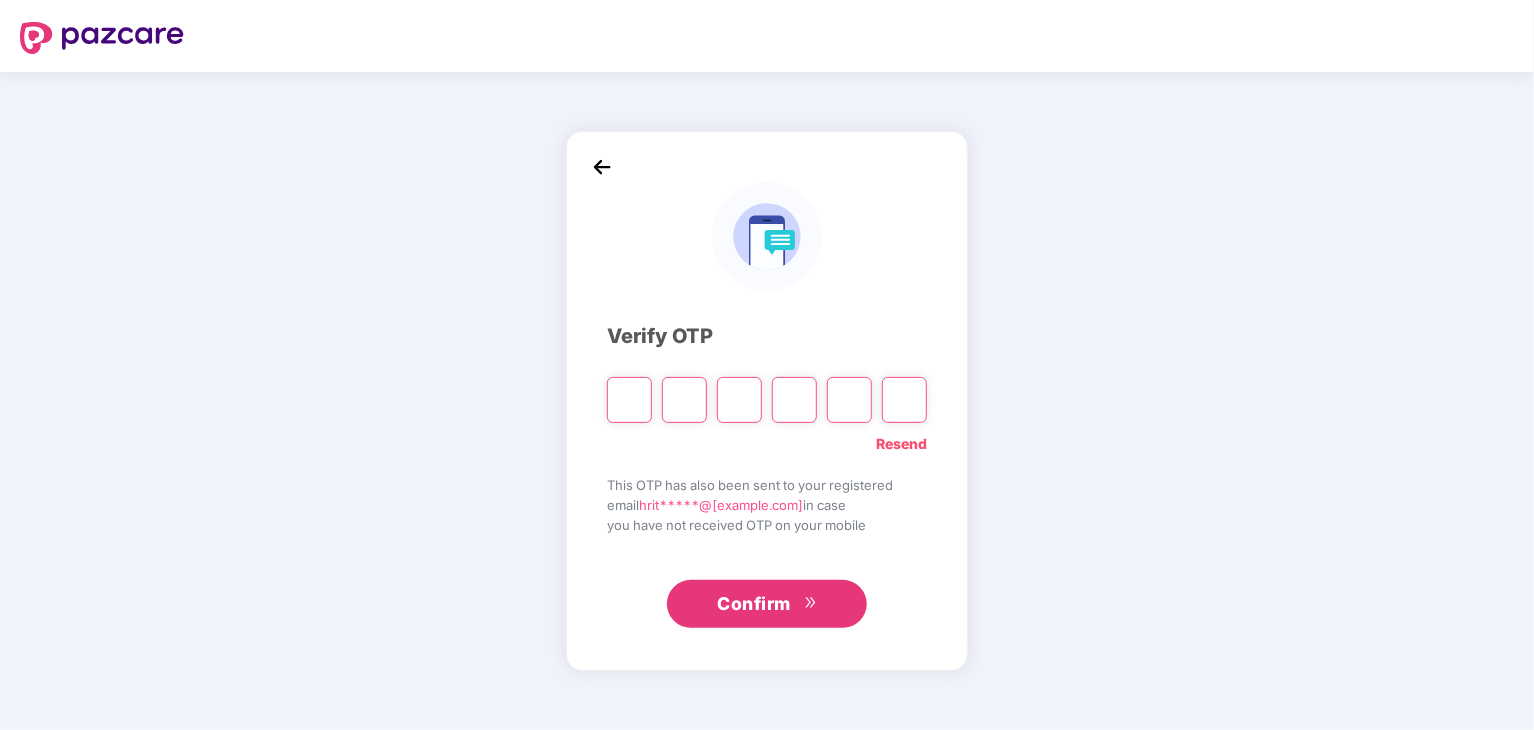type on "*" 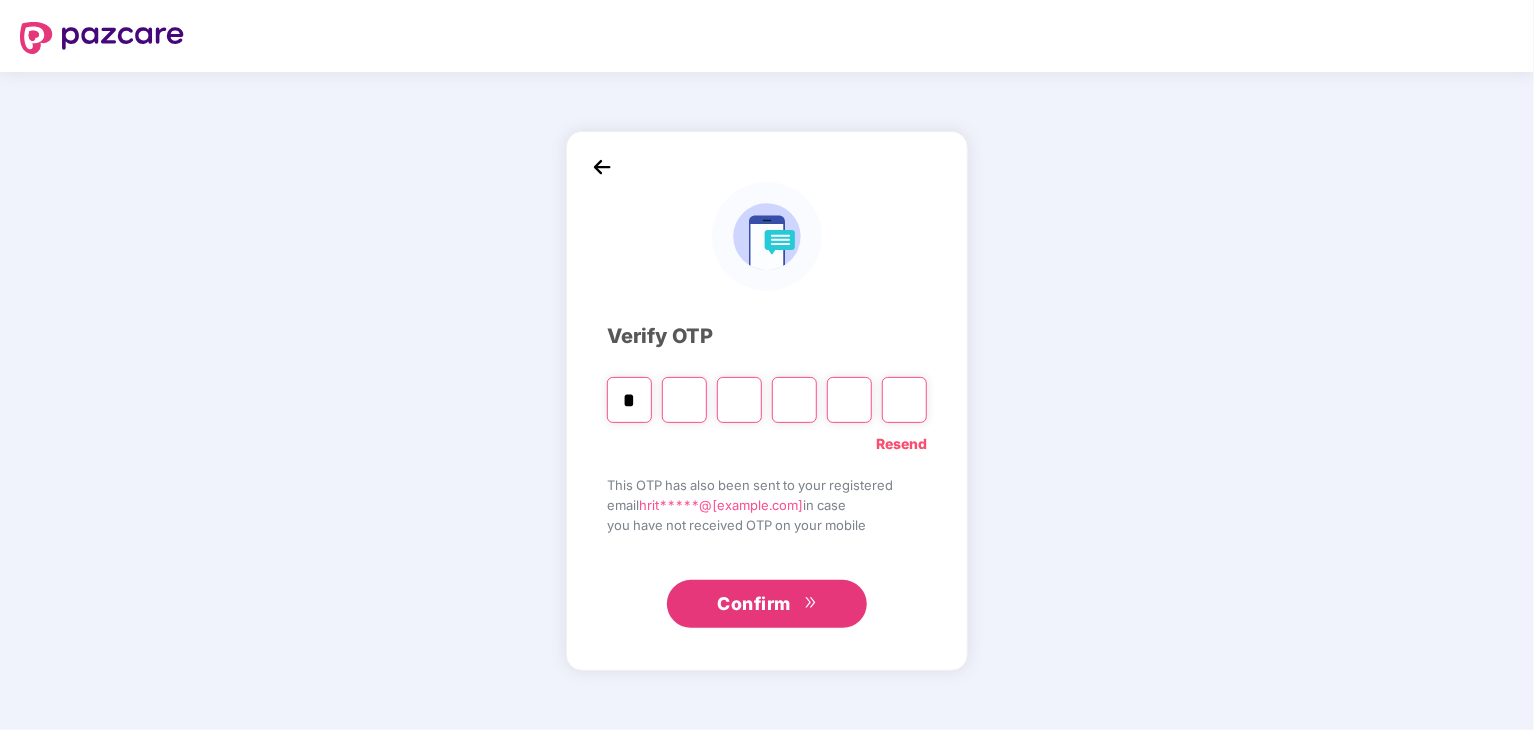 type on "*" 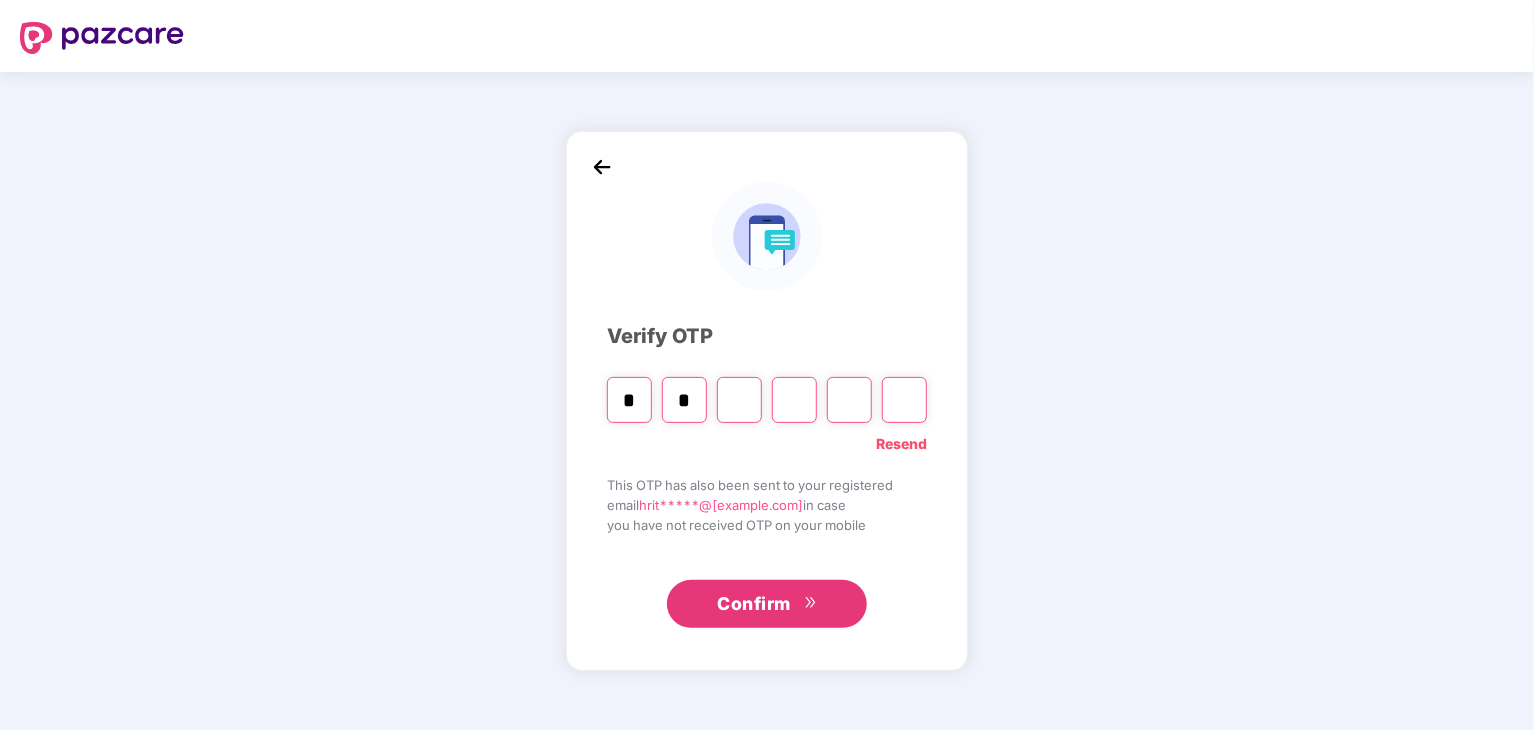 type on "*" 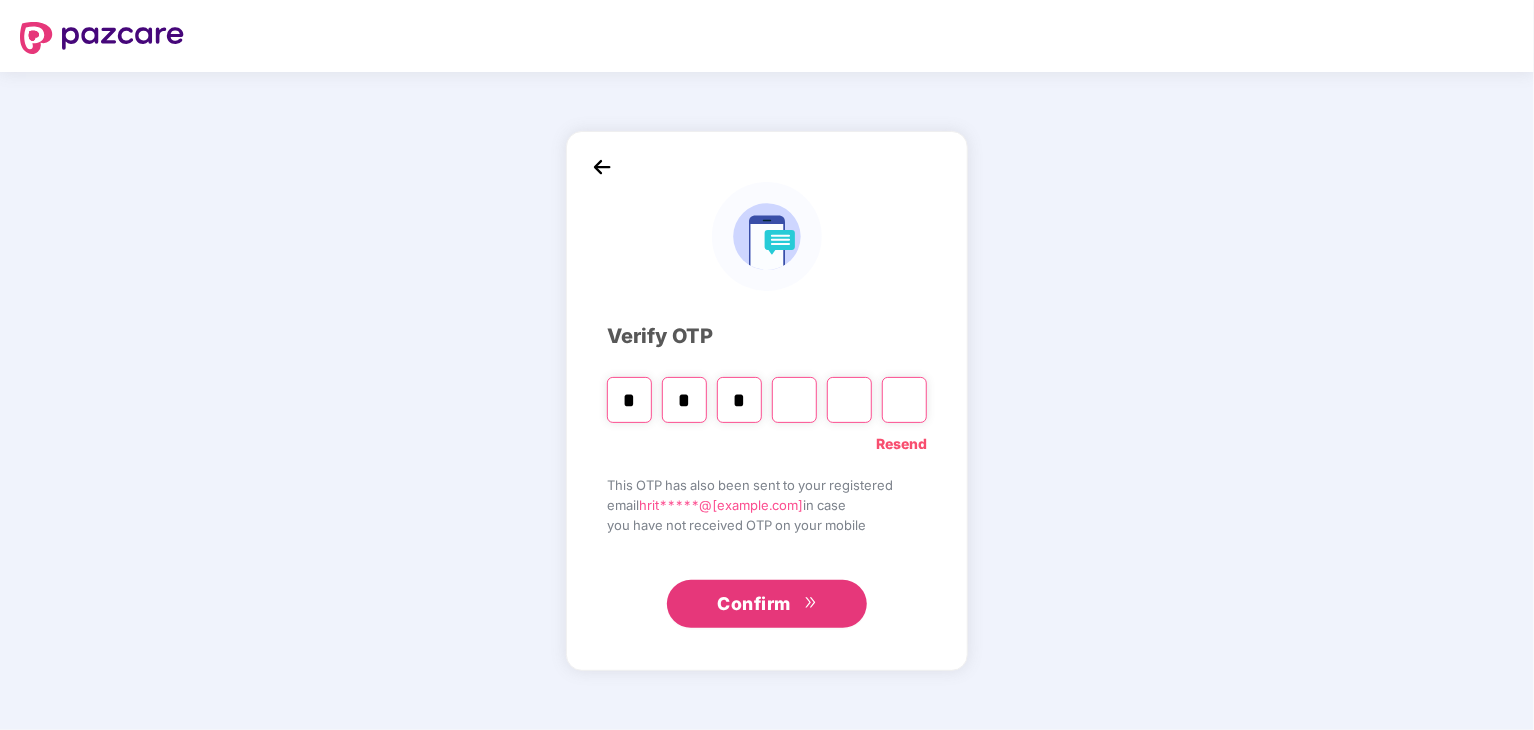 type on "*" 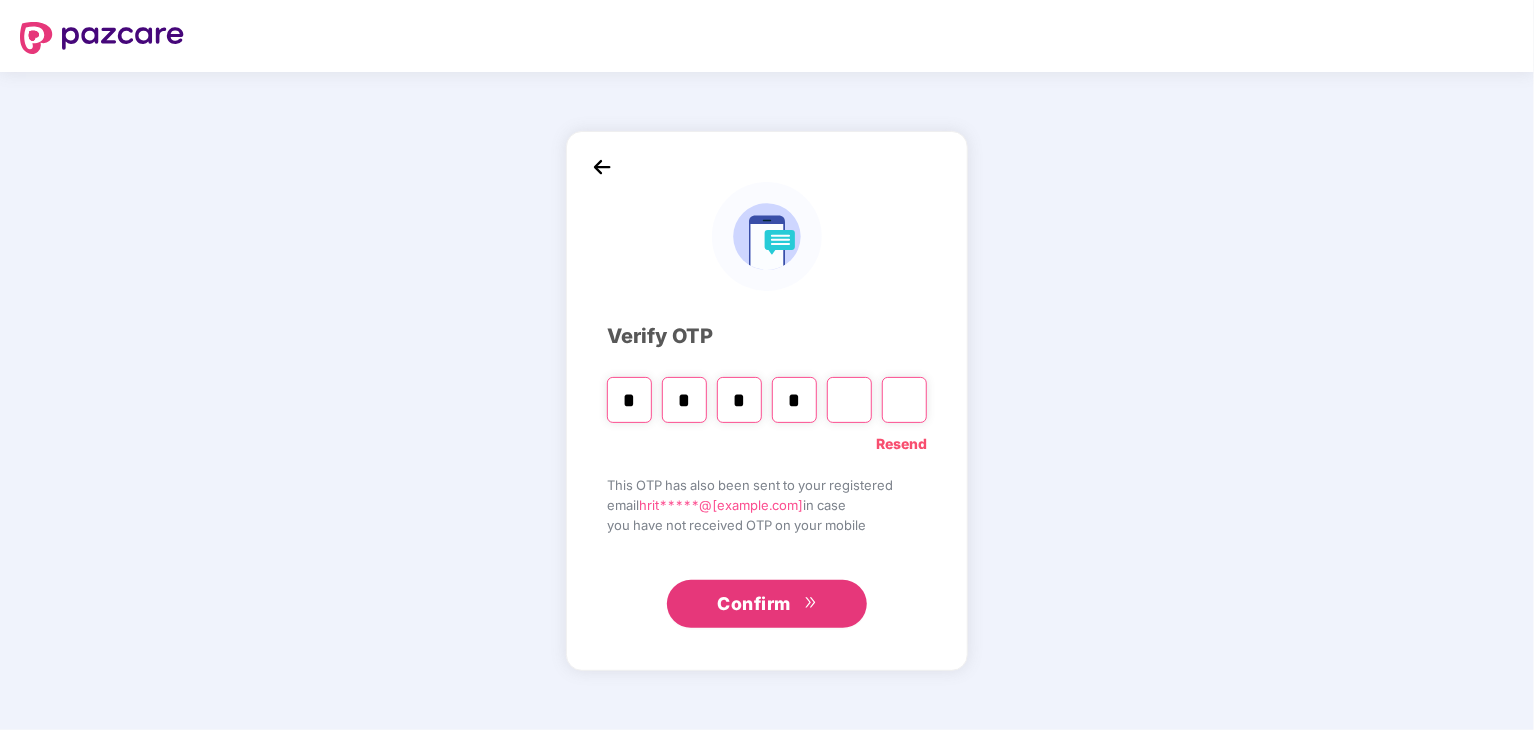 type on "*" 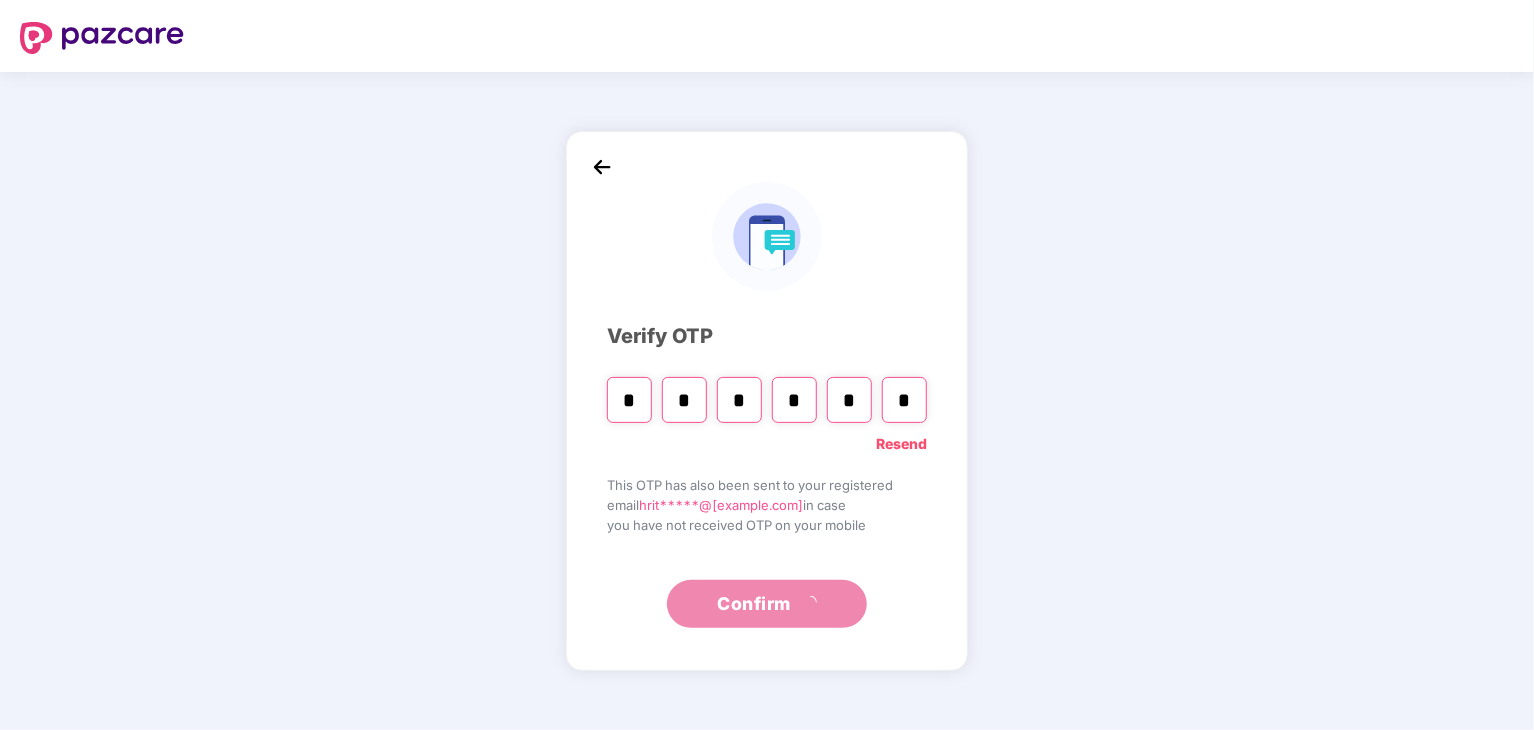 type on "*" 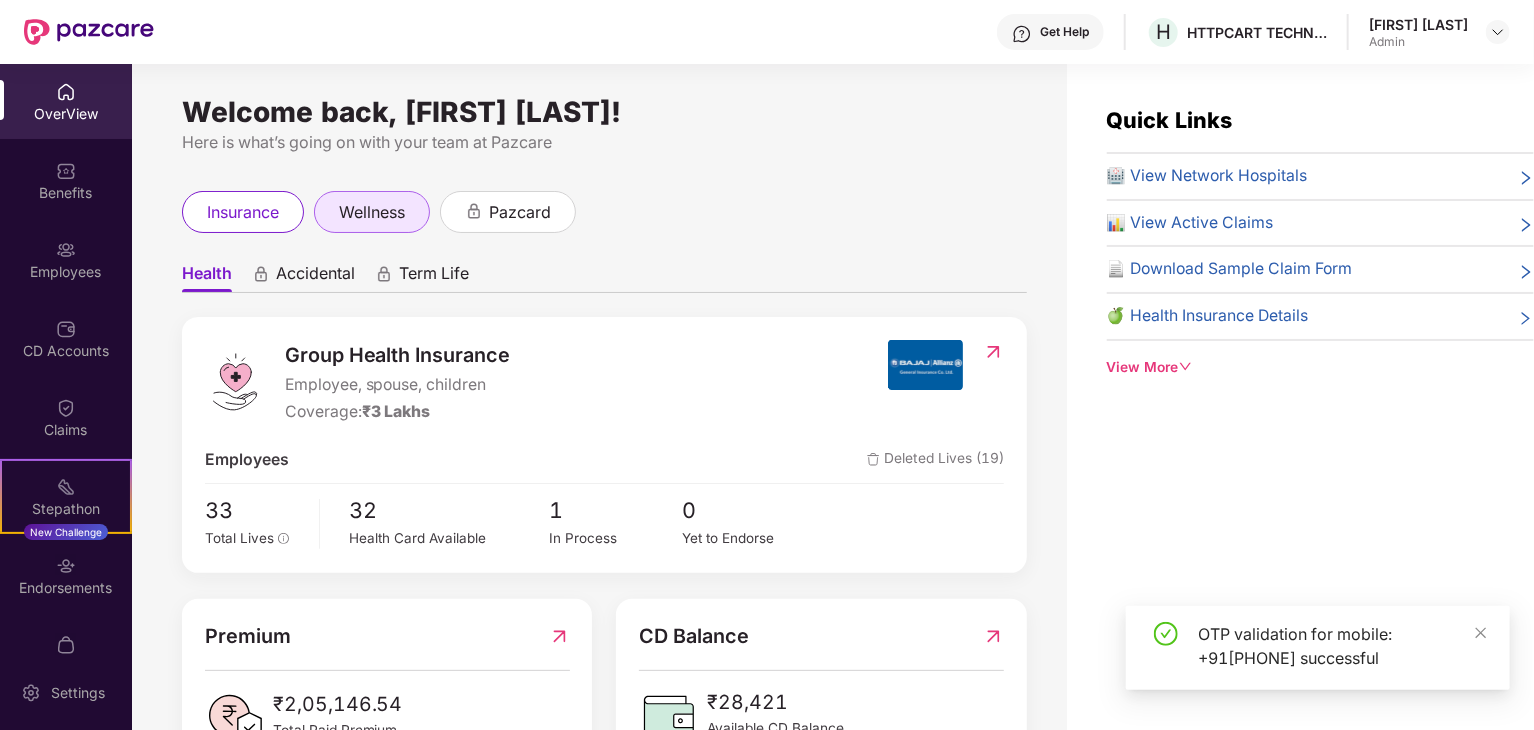 click on "wellness" at bounding box center [372, 212] 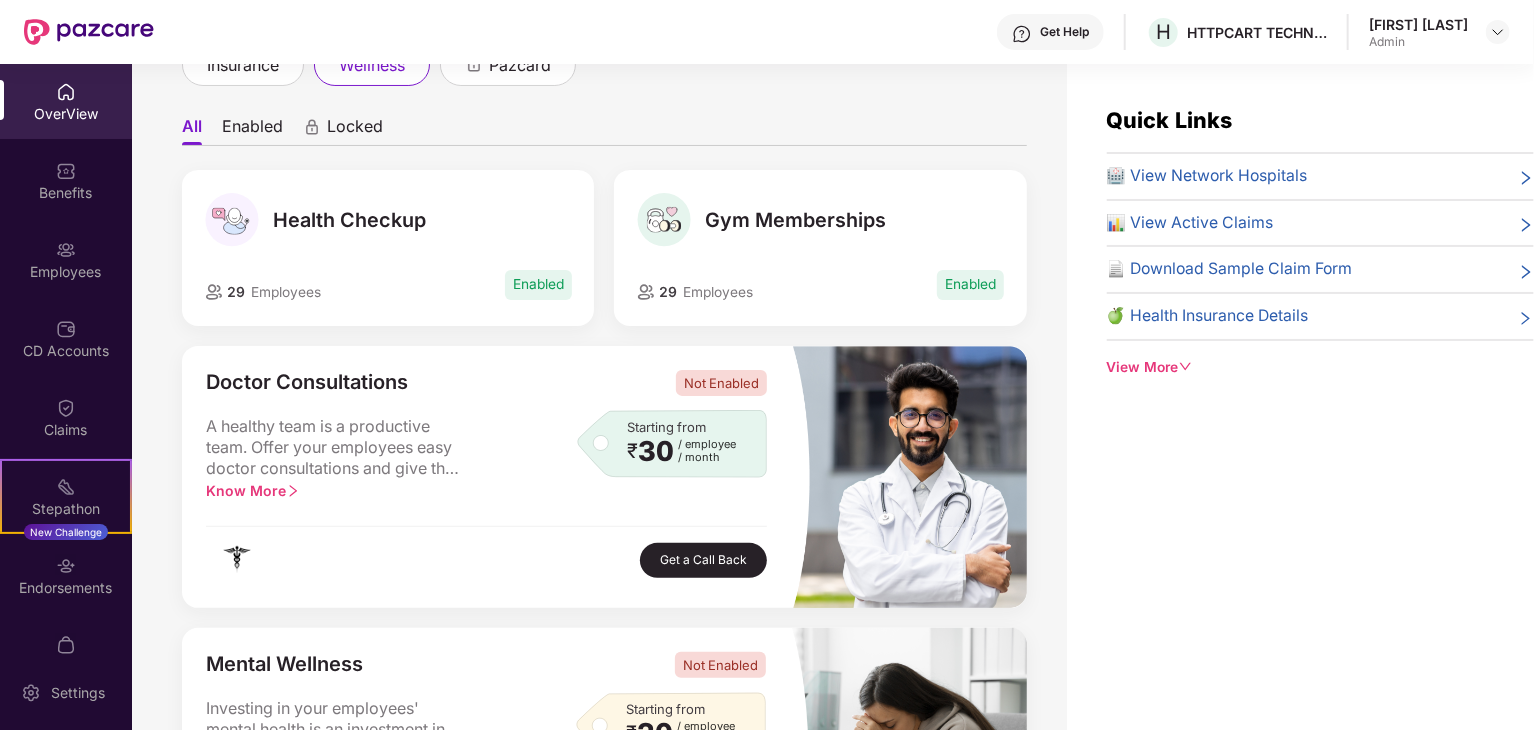 scroll, scrollTop: 0, scrollLeft: 0, axis: both 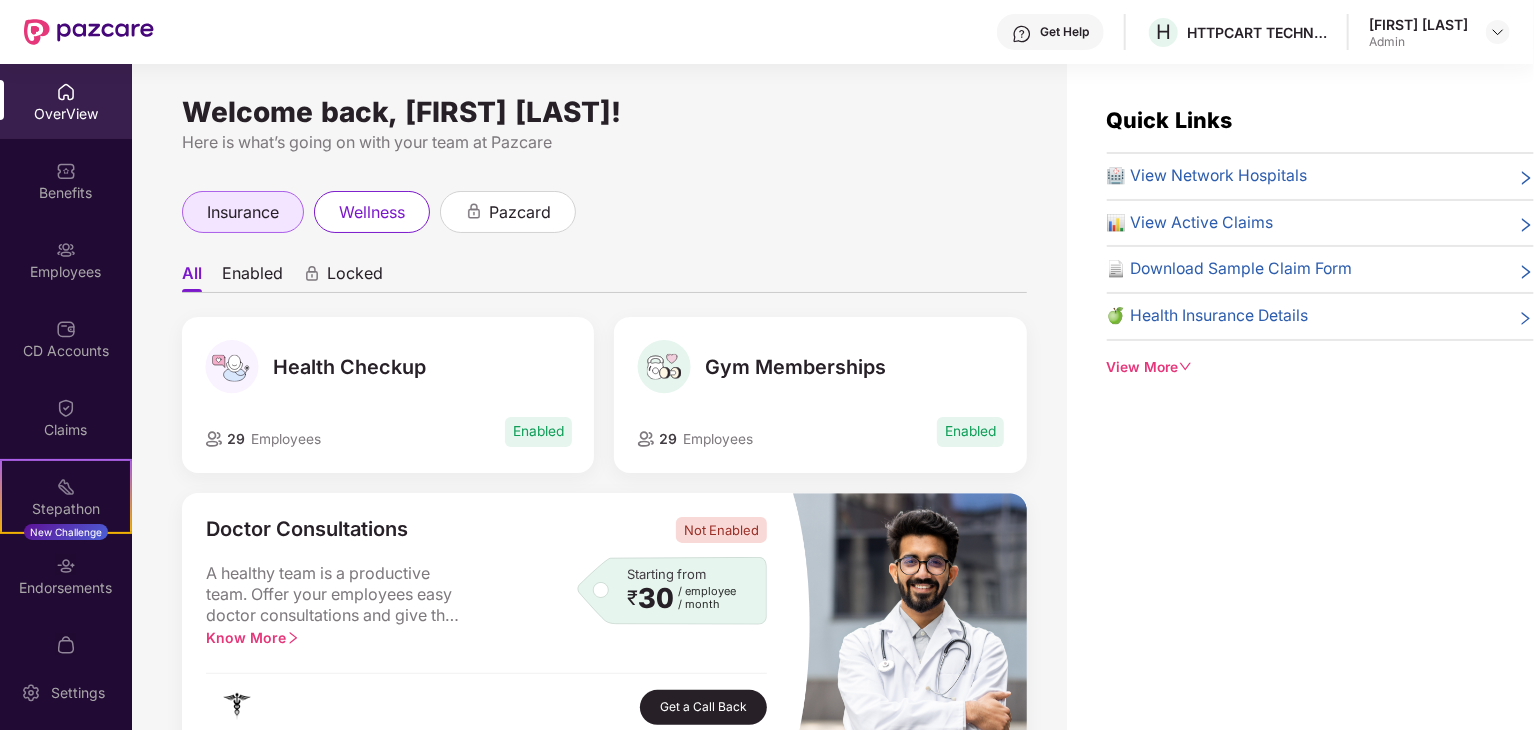 click on "insurance" at bounding box center (243, 212) 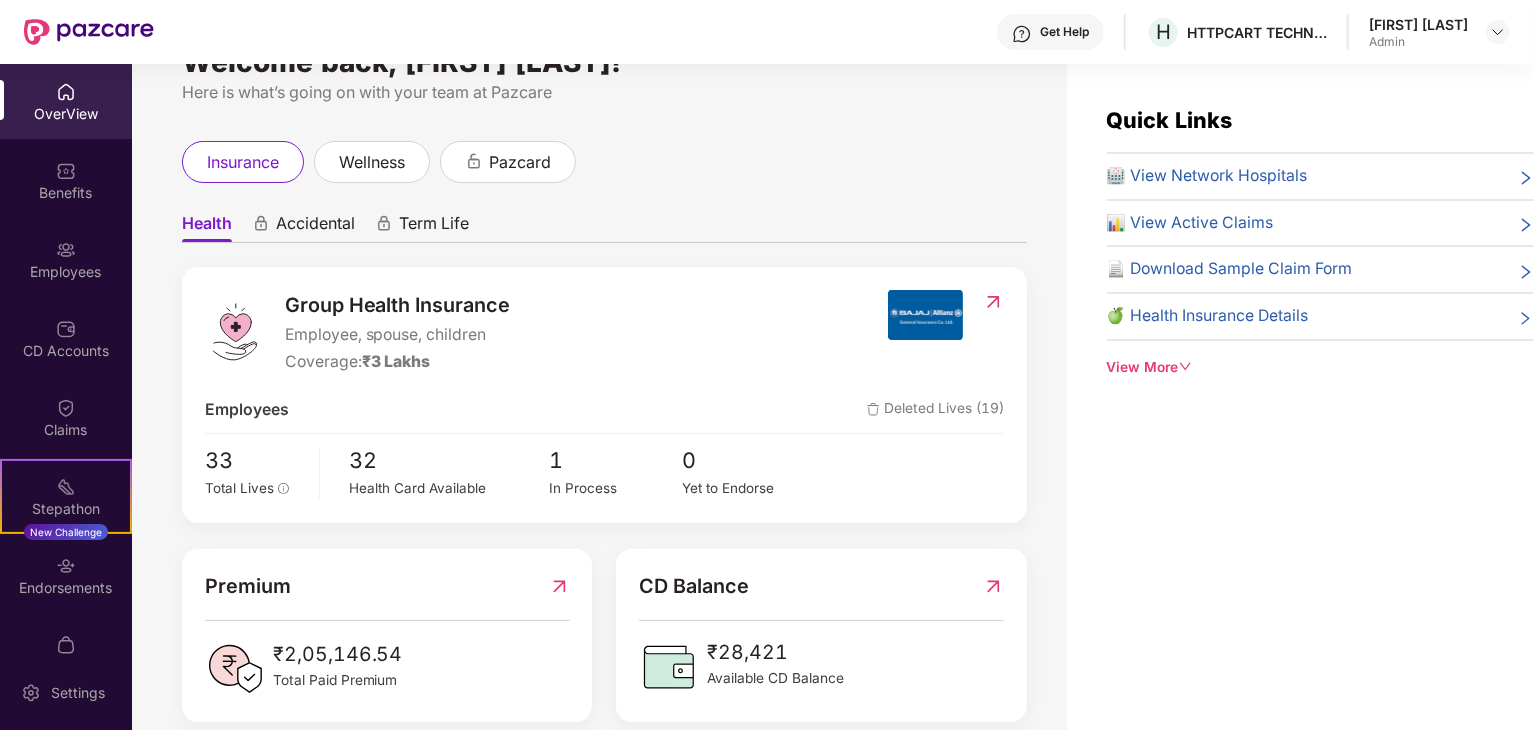 scroll, scrollTop: 77, scrollLeft: 0, axis: vertical 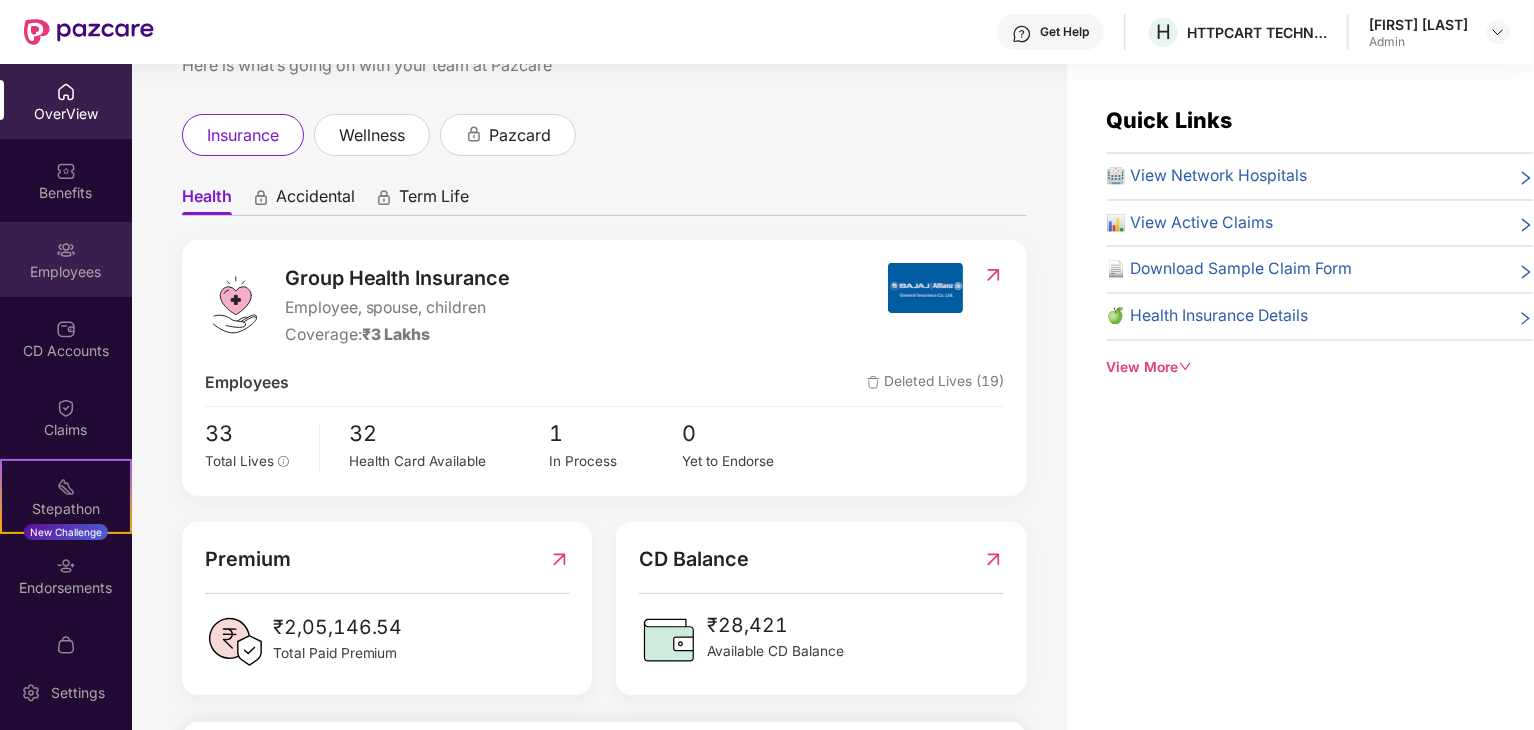 click on "Employees" at bounding box center (66, 259) 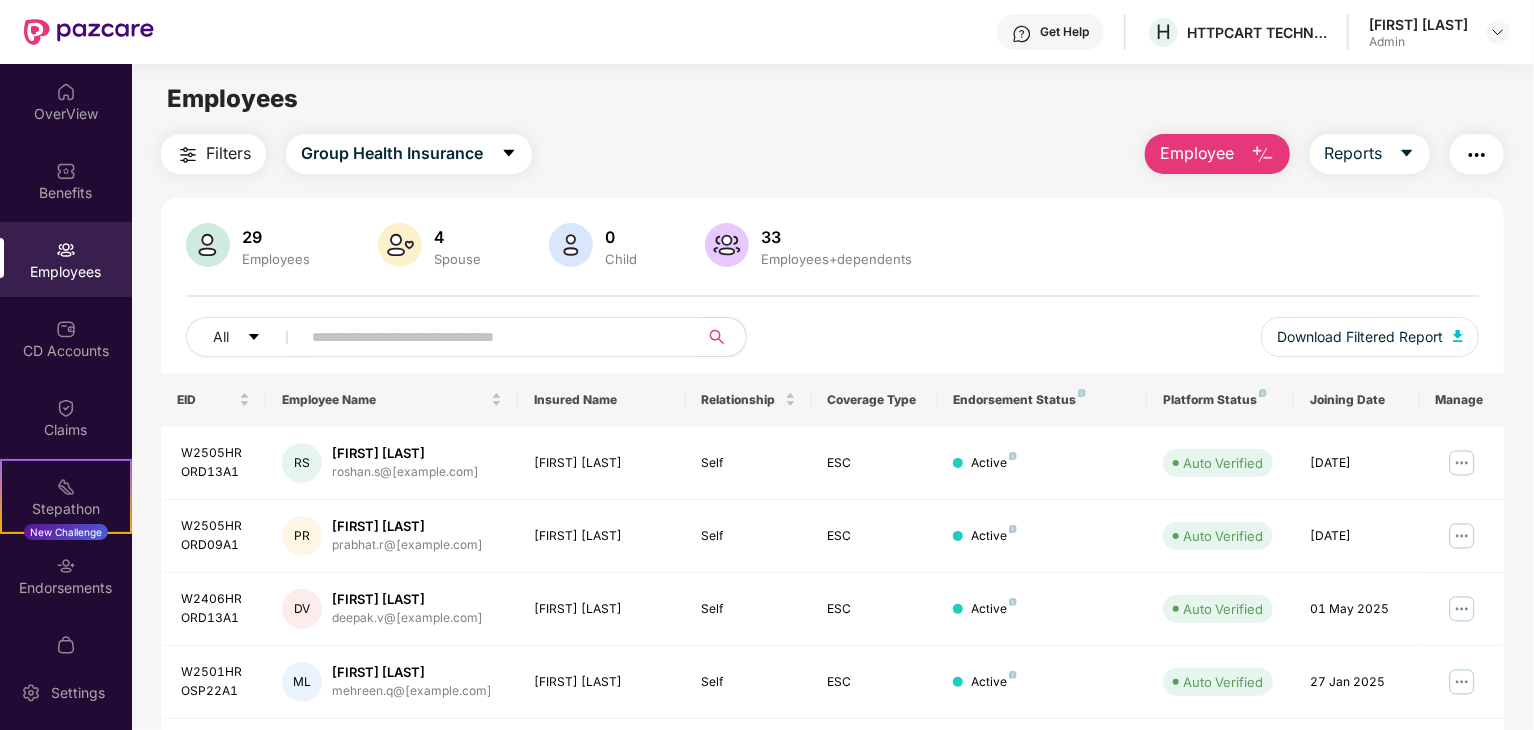 click at bounding box center (491, 337) 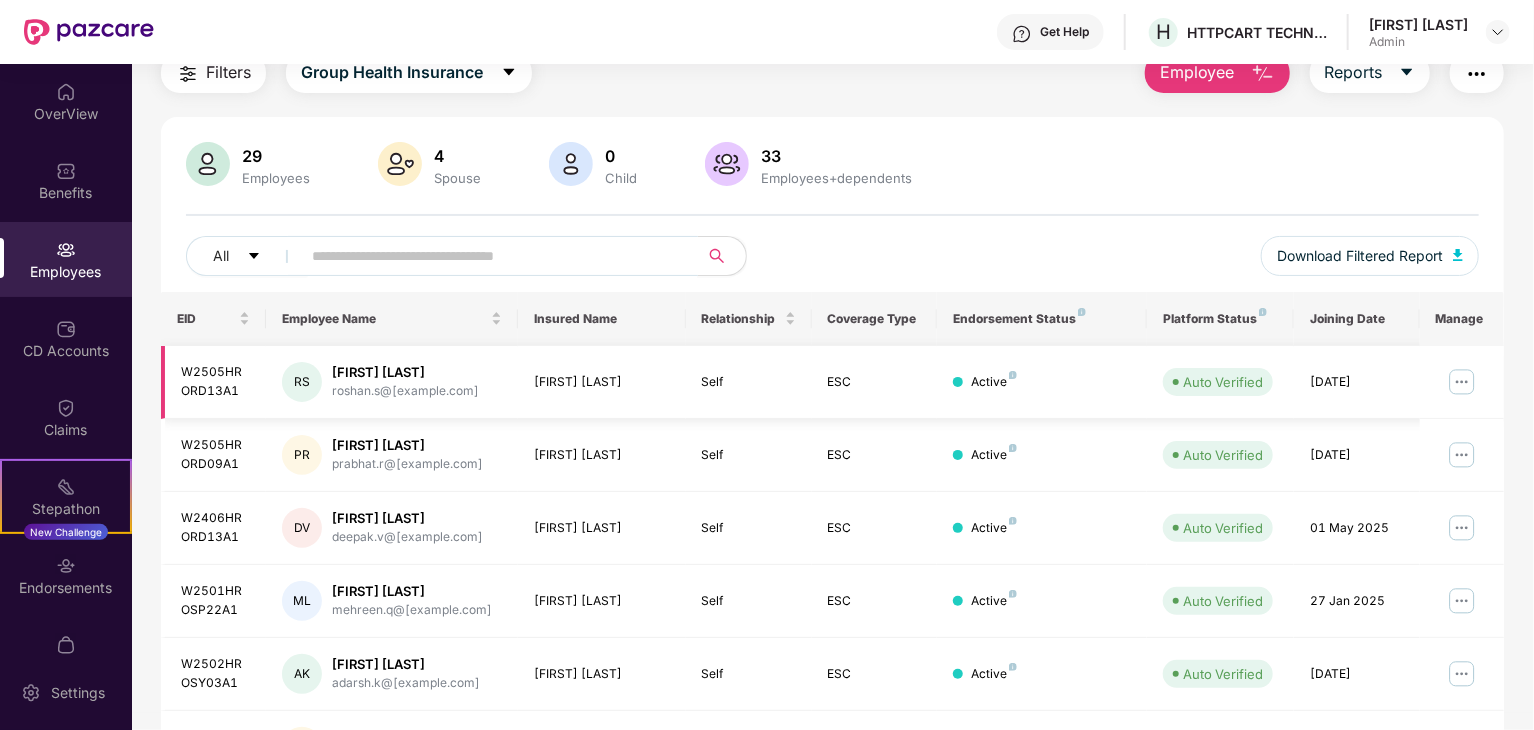 scroll, scrollTop: 100, scrollLeft: 0, axis: vertical 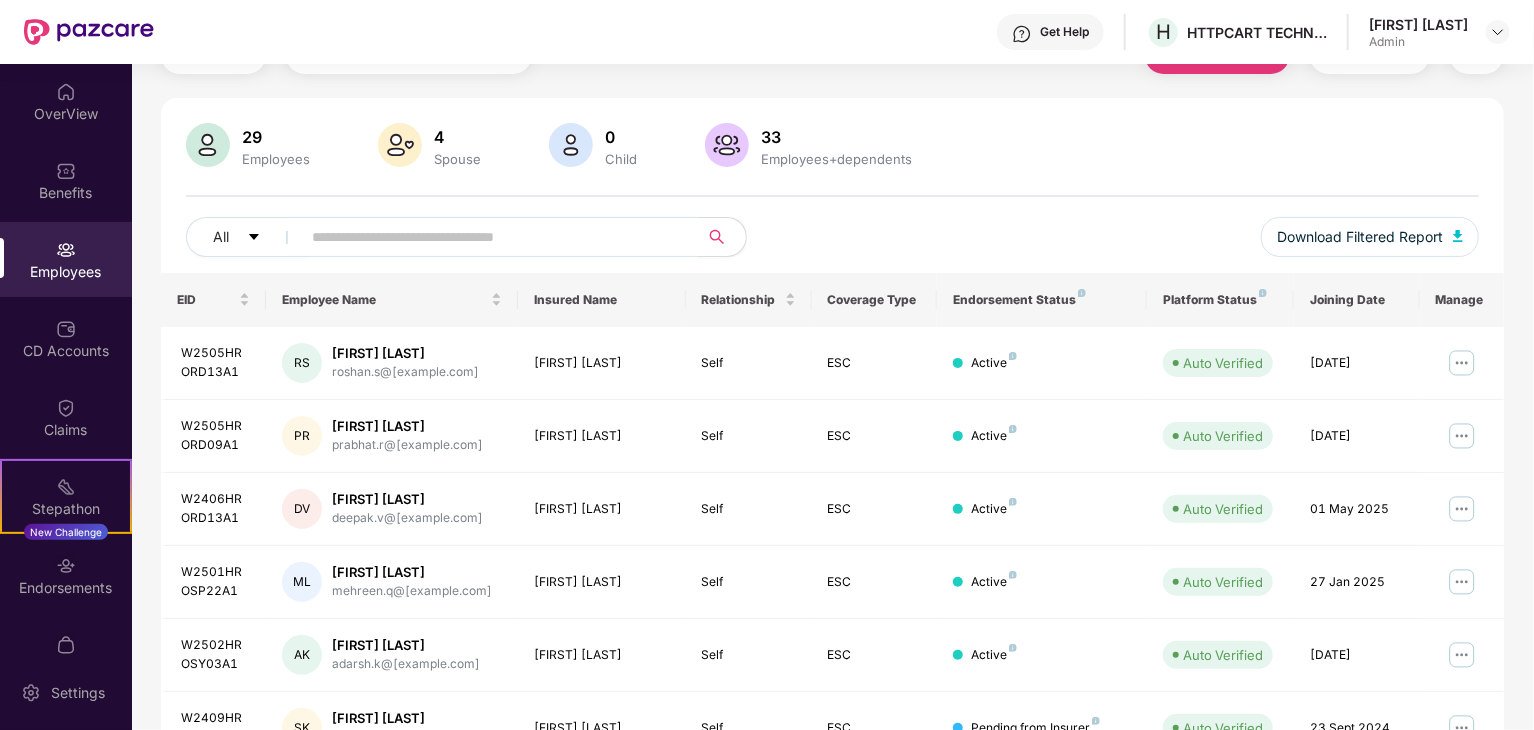 click at bounding box center (491, 237) 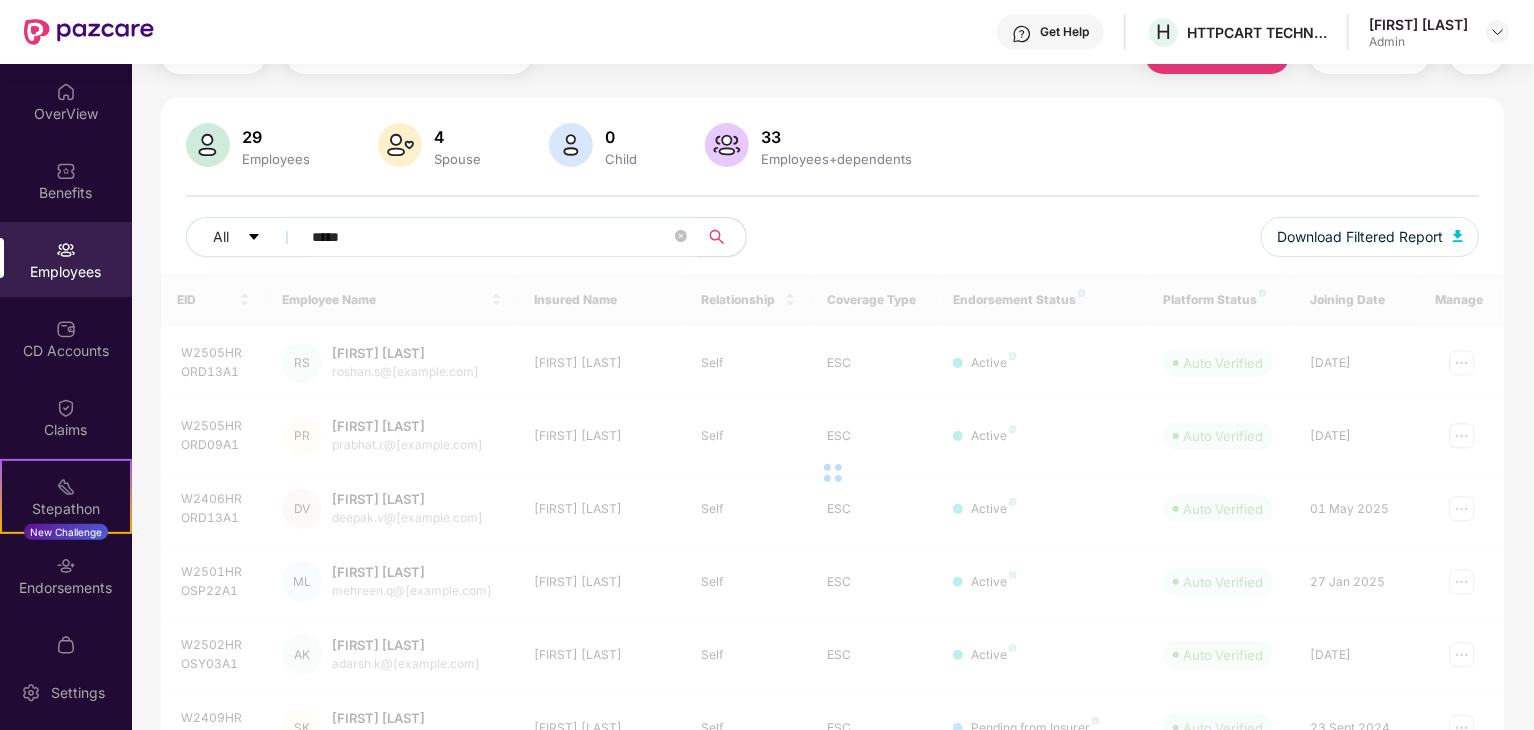 scroll, scrollTop: 64, scrollLeft: 0, axis: vertical 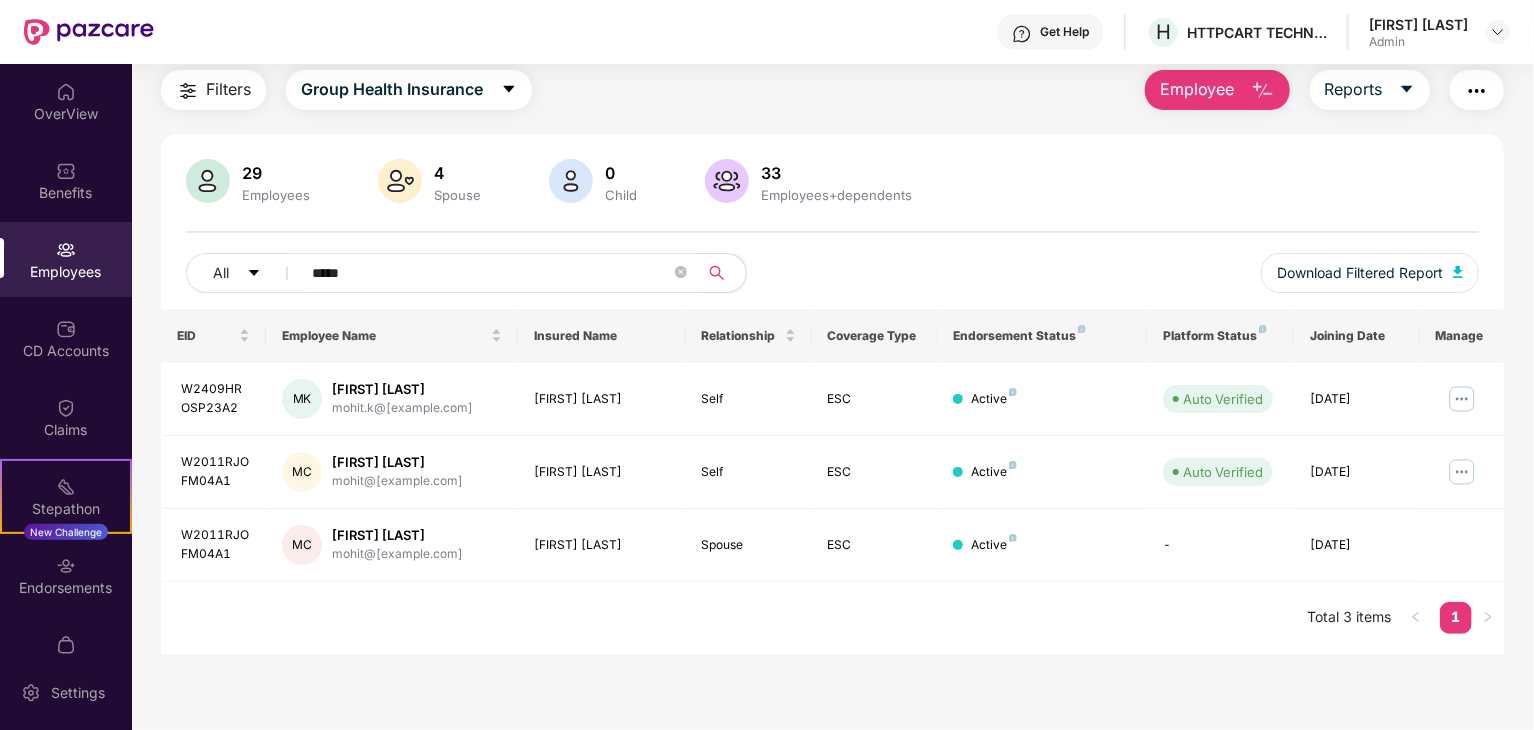 type on "*****" 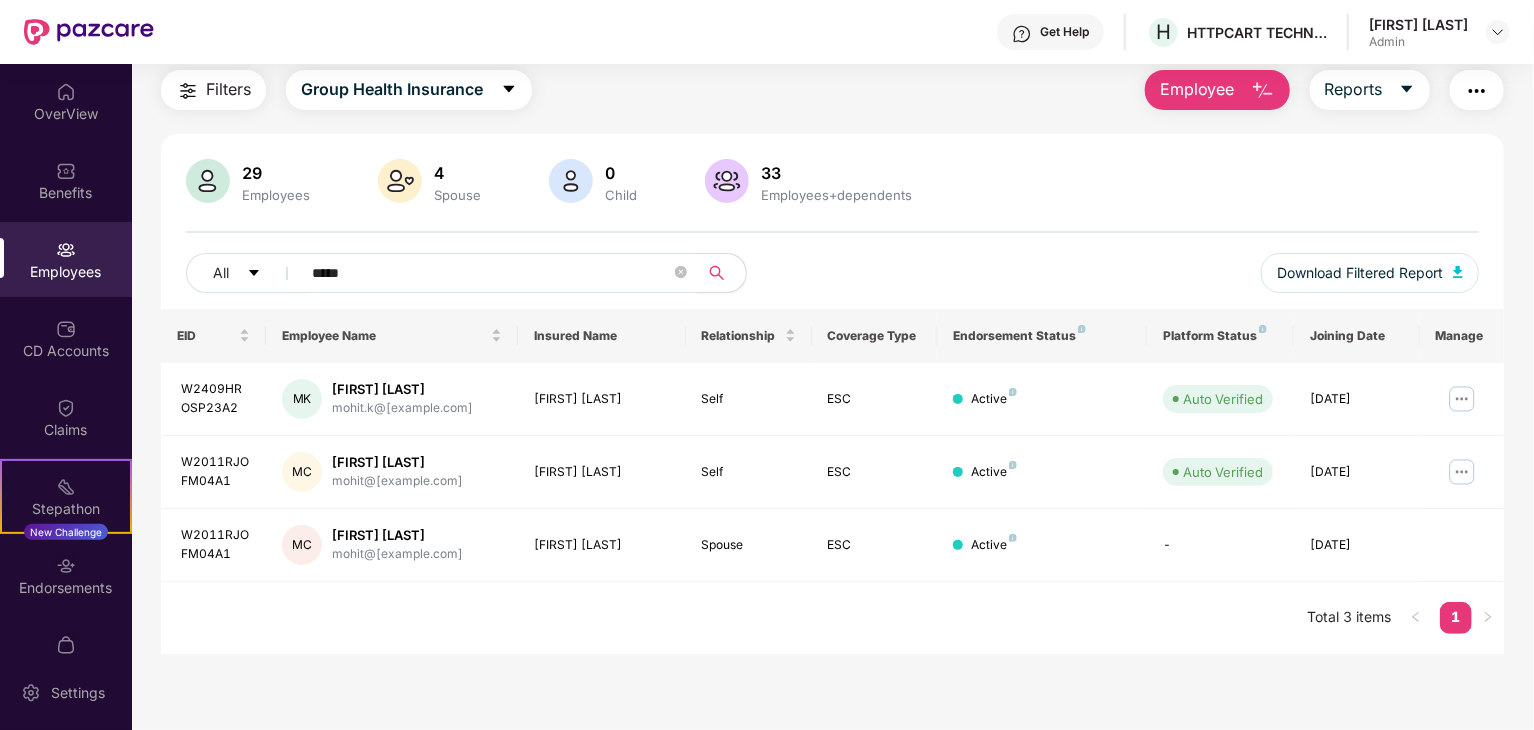 click on "Employee" at bounding box center [1197, 89] 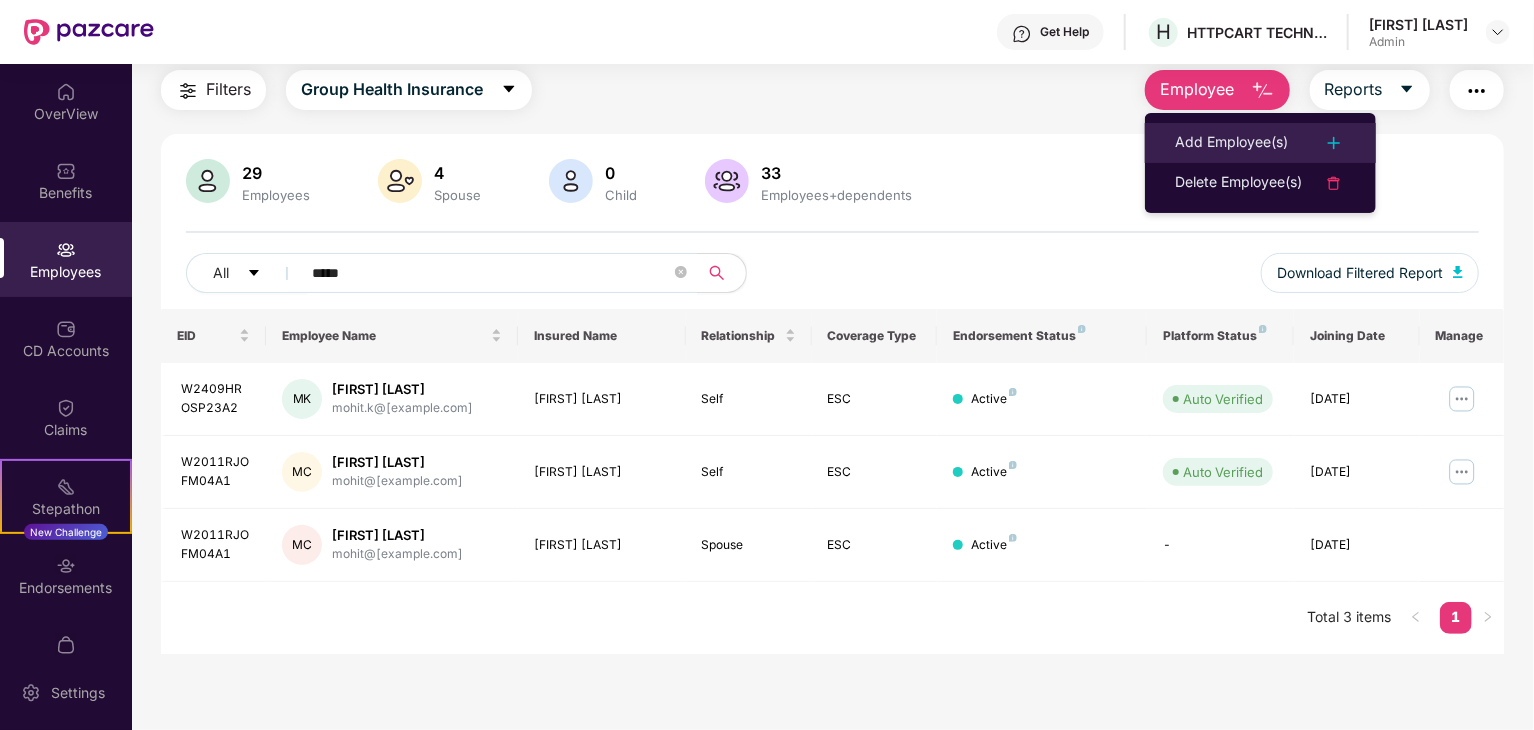 click on "Add Employee(s)" at bounding box center [1231, 143] 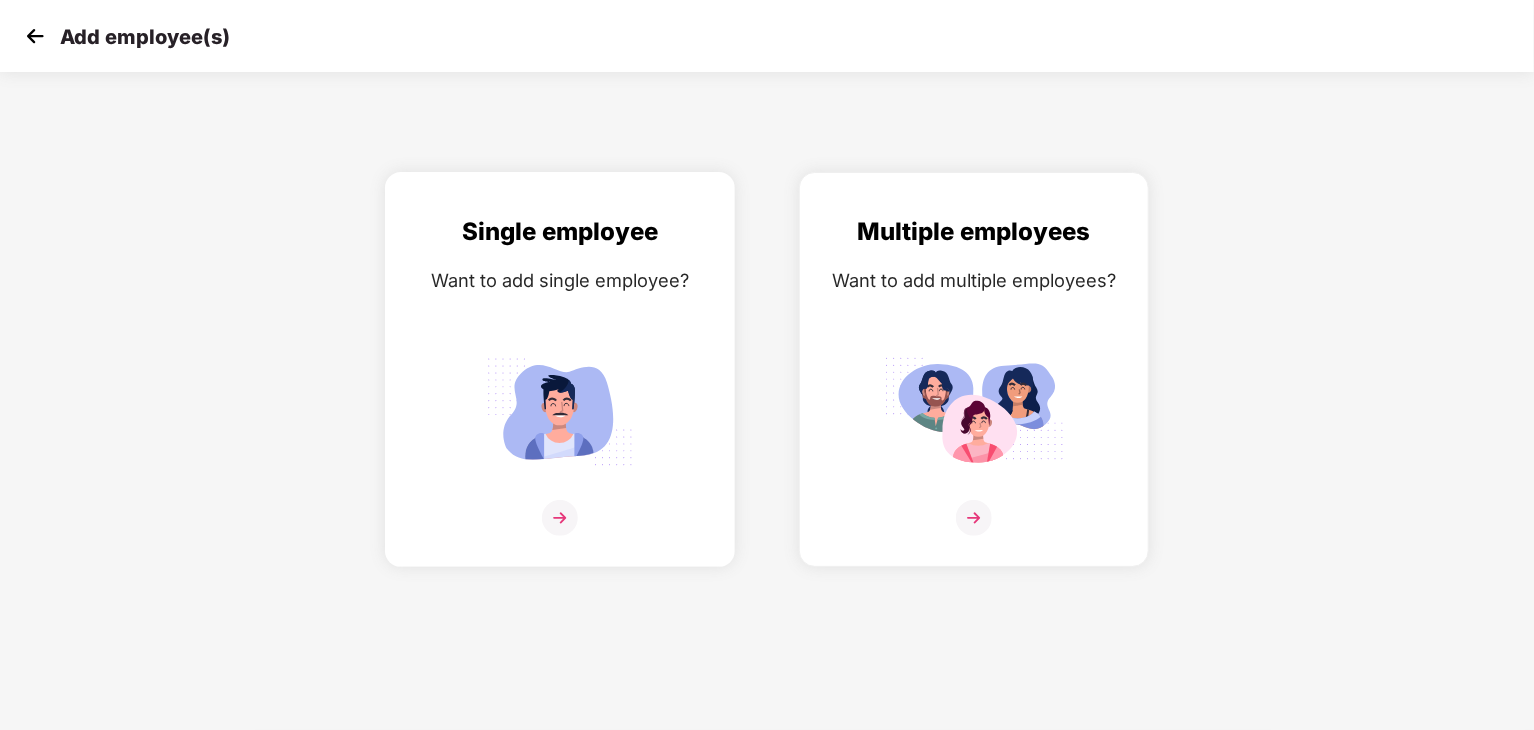 click at bounding box center (560, 411) 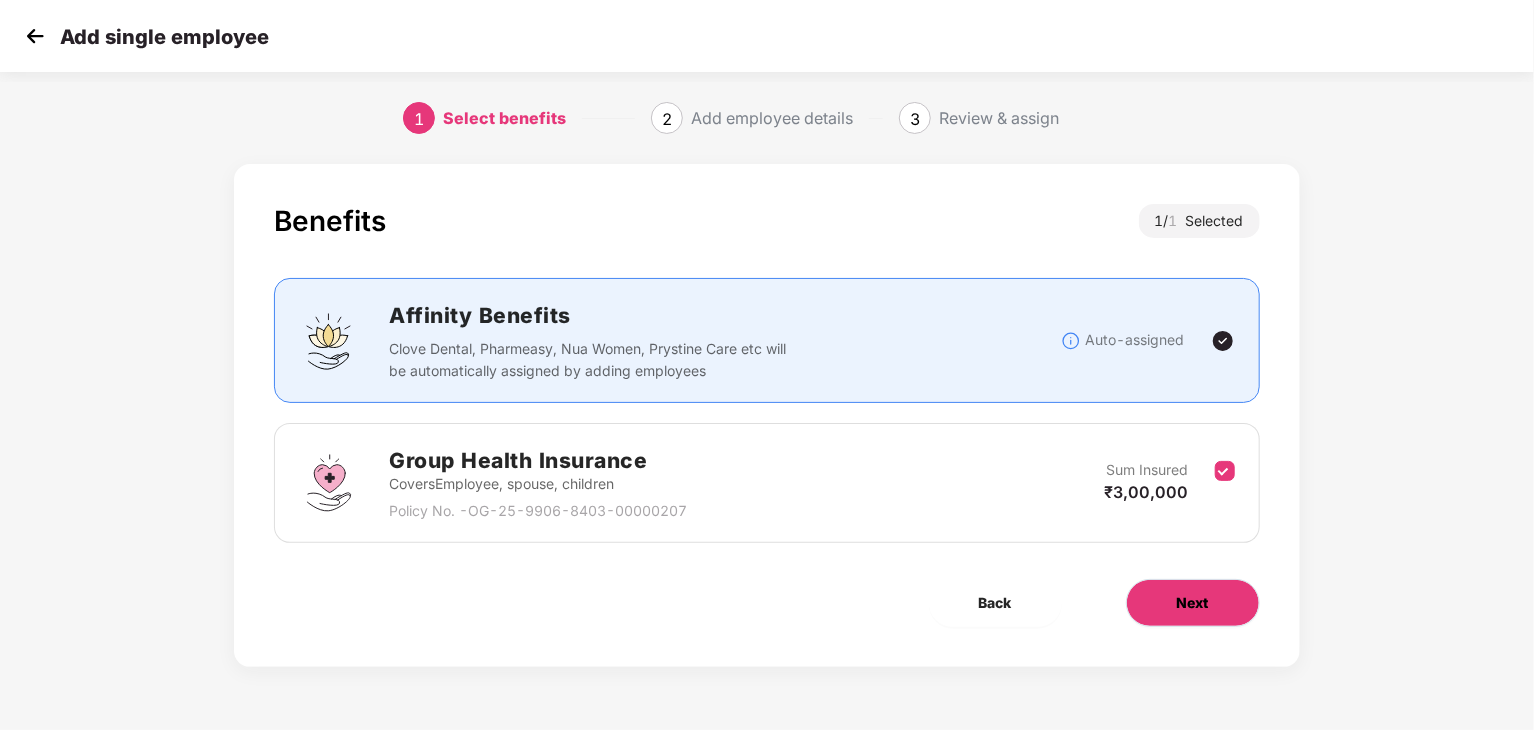 click on "Next" at bounding box center [1193, 603] 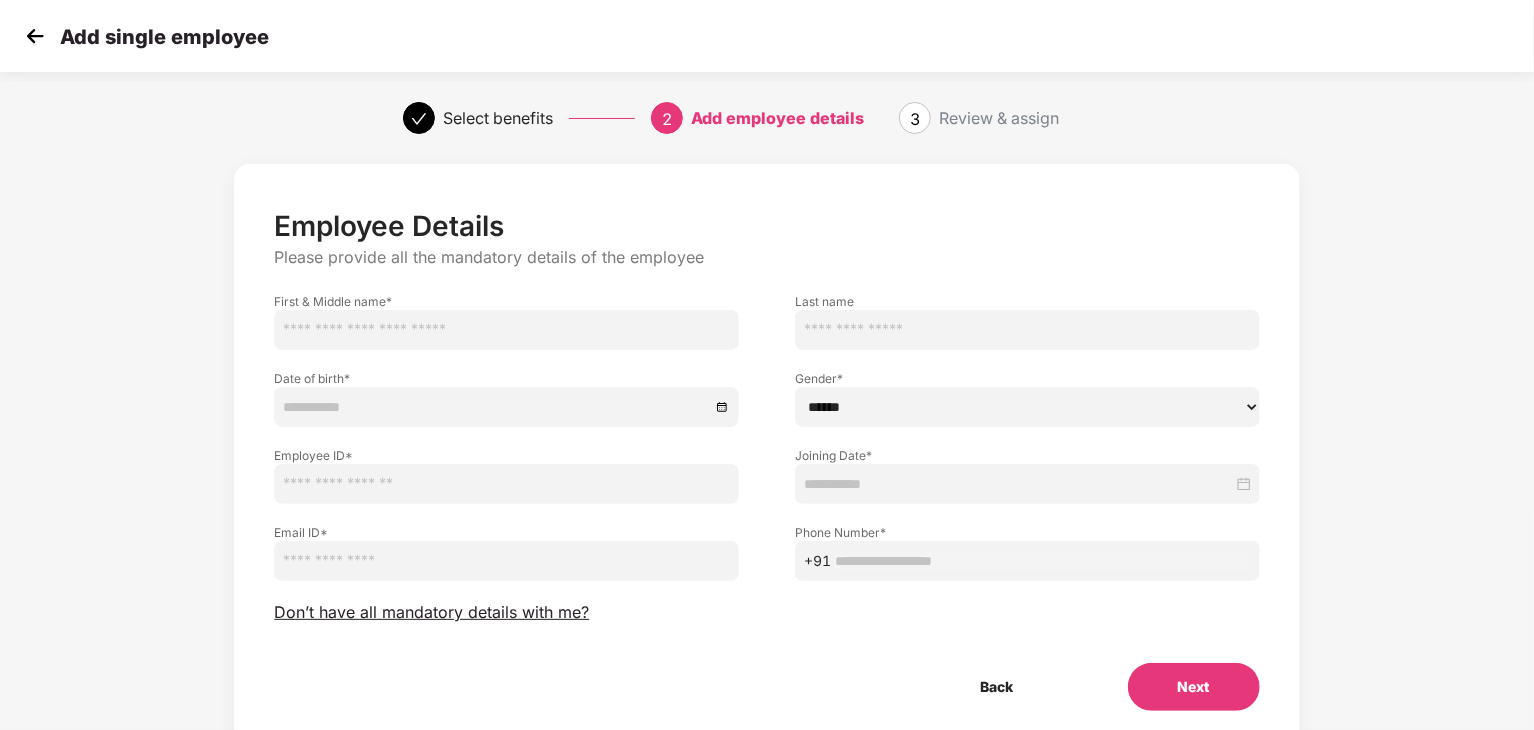 click at bounding box center (506, 330) 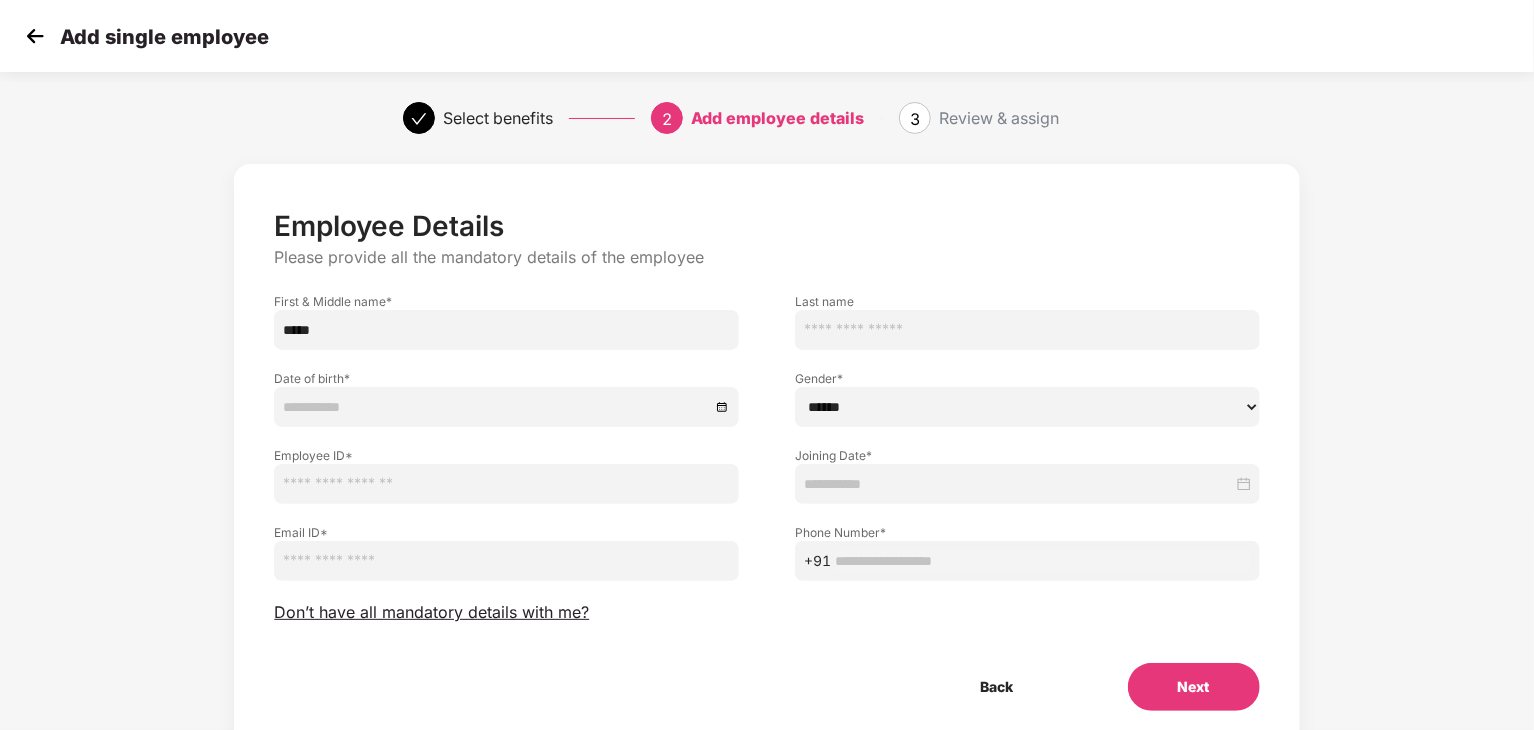 type on "*****" 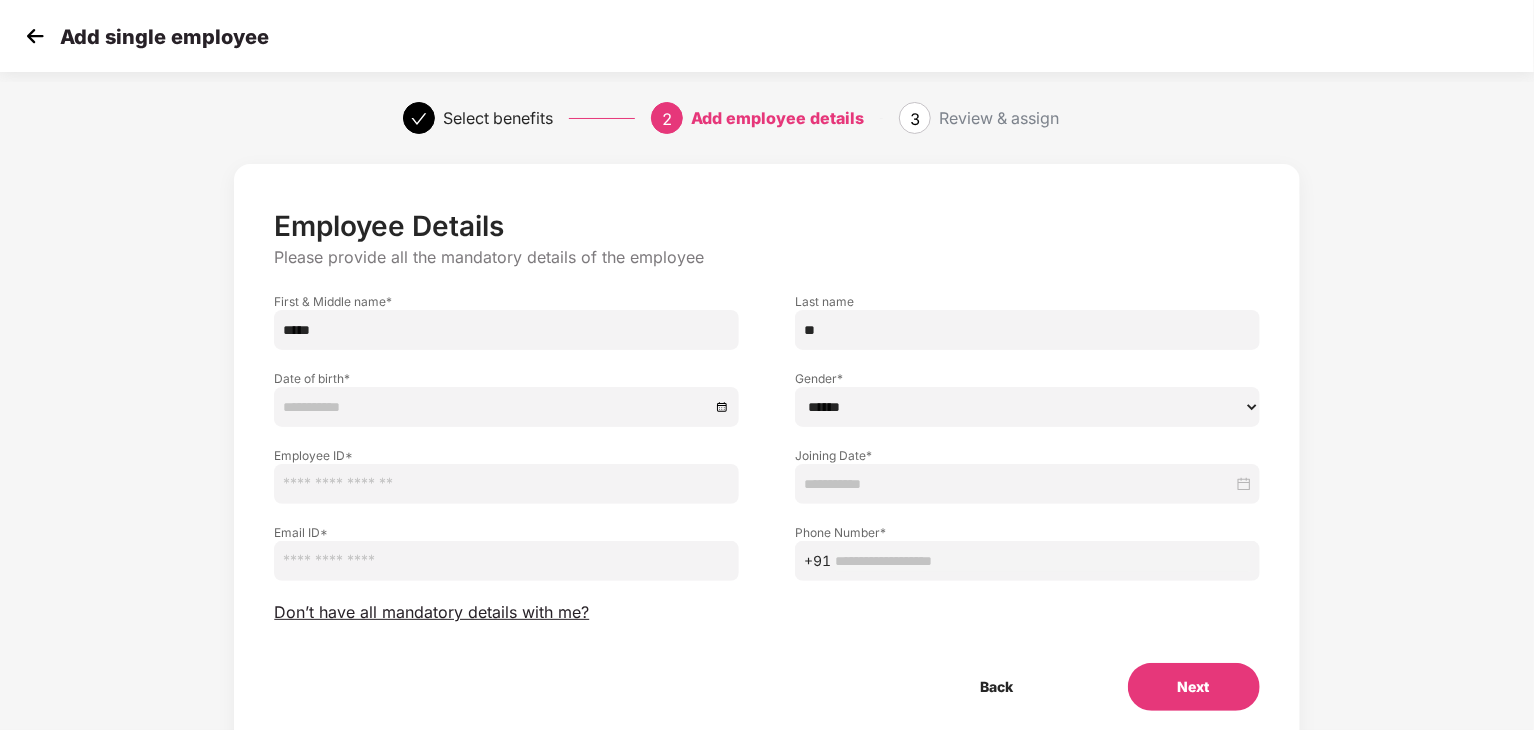 type on "*" 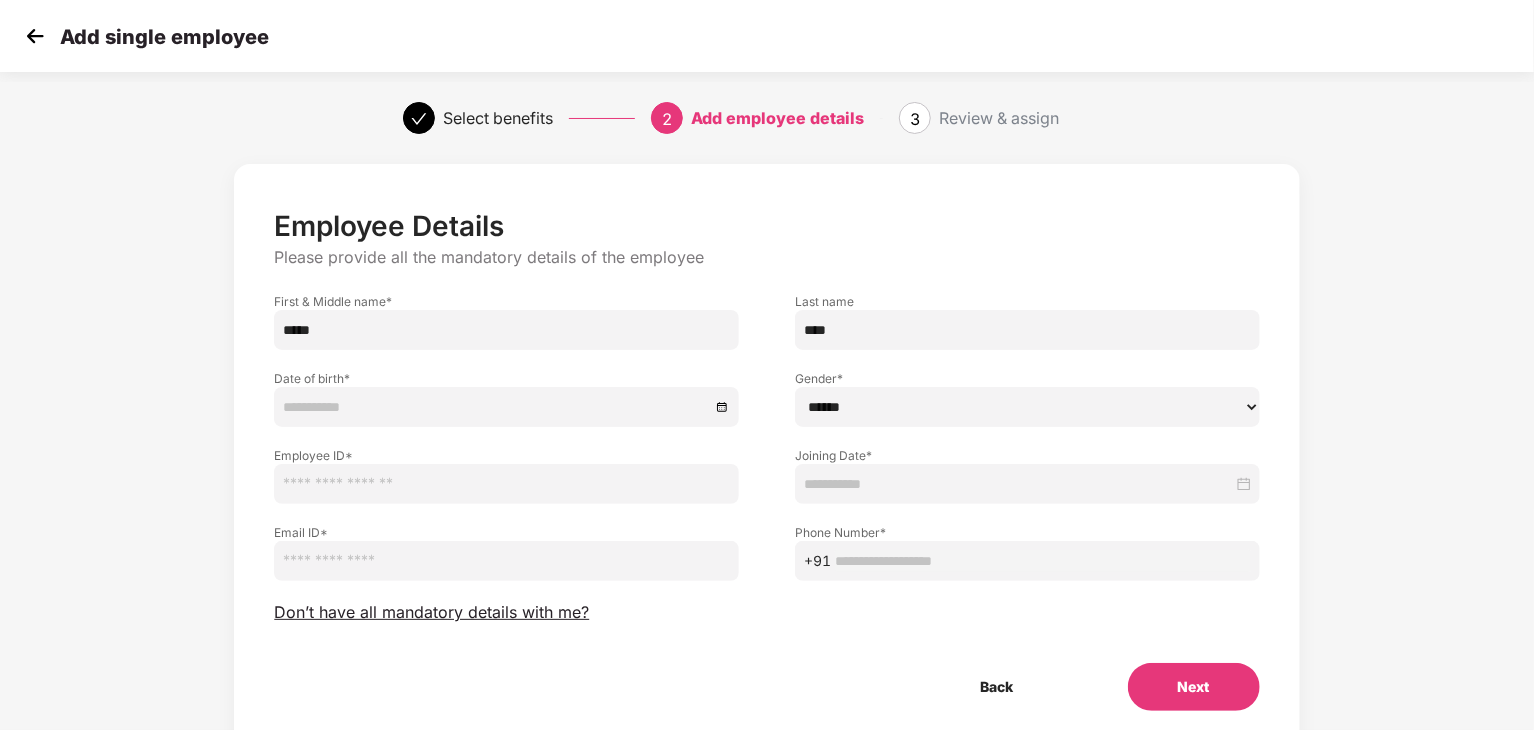 type on "****" 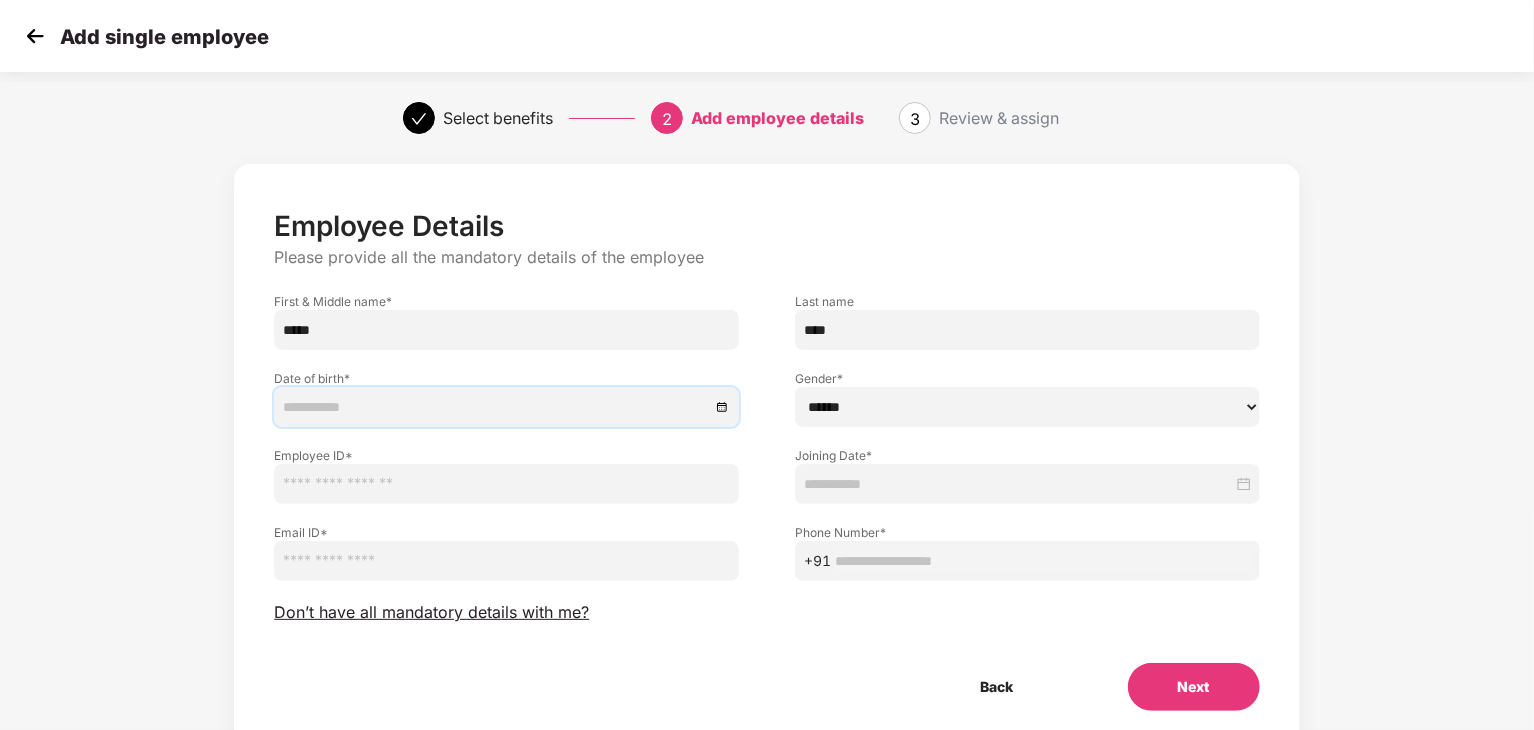 click at bounding box center (506, 407) 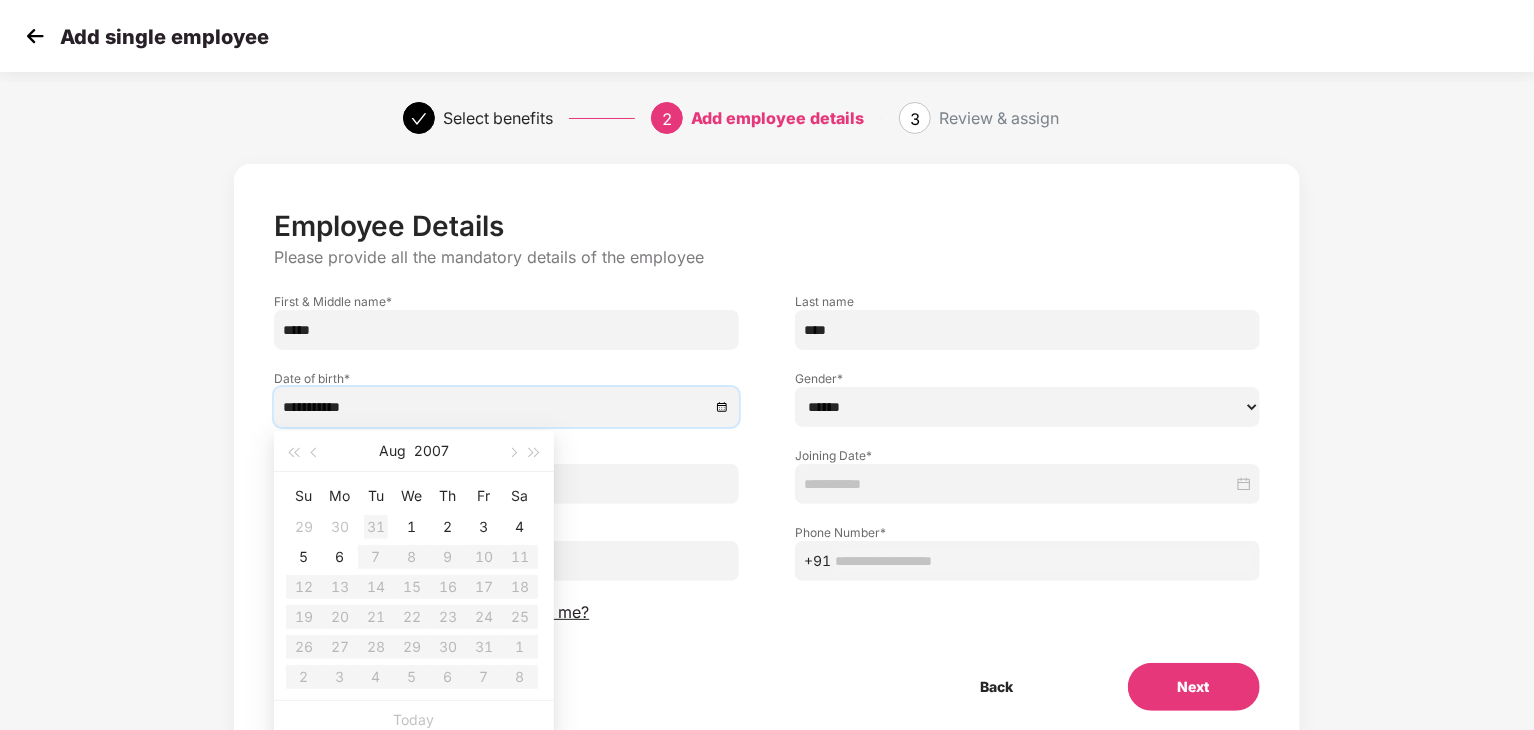 type on "**********" 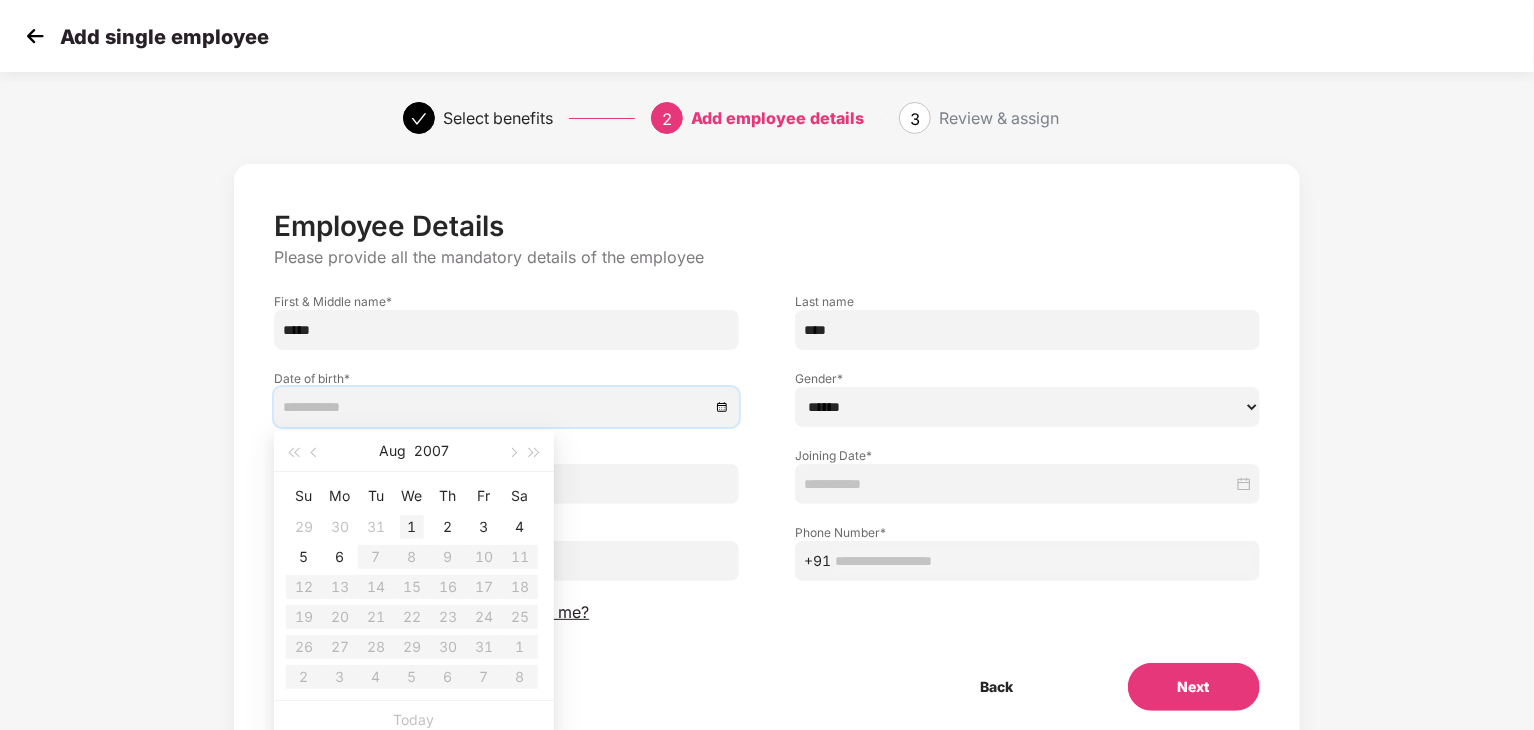 type on "**********" 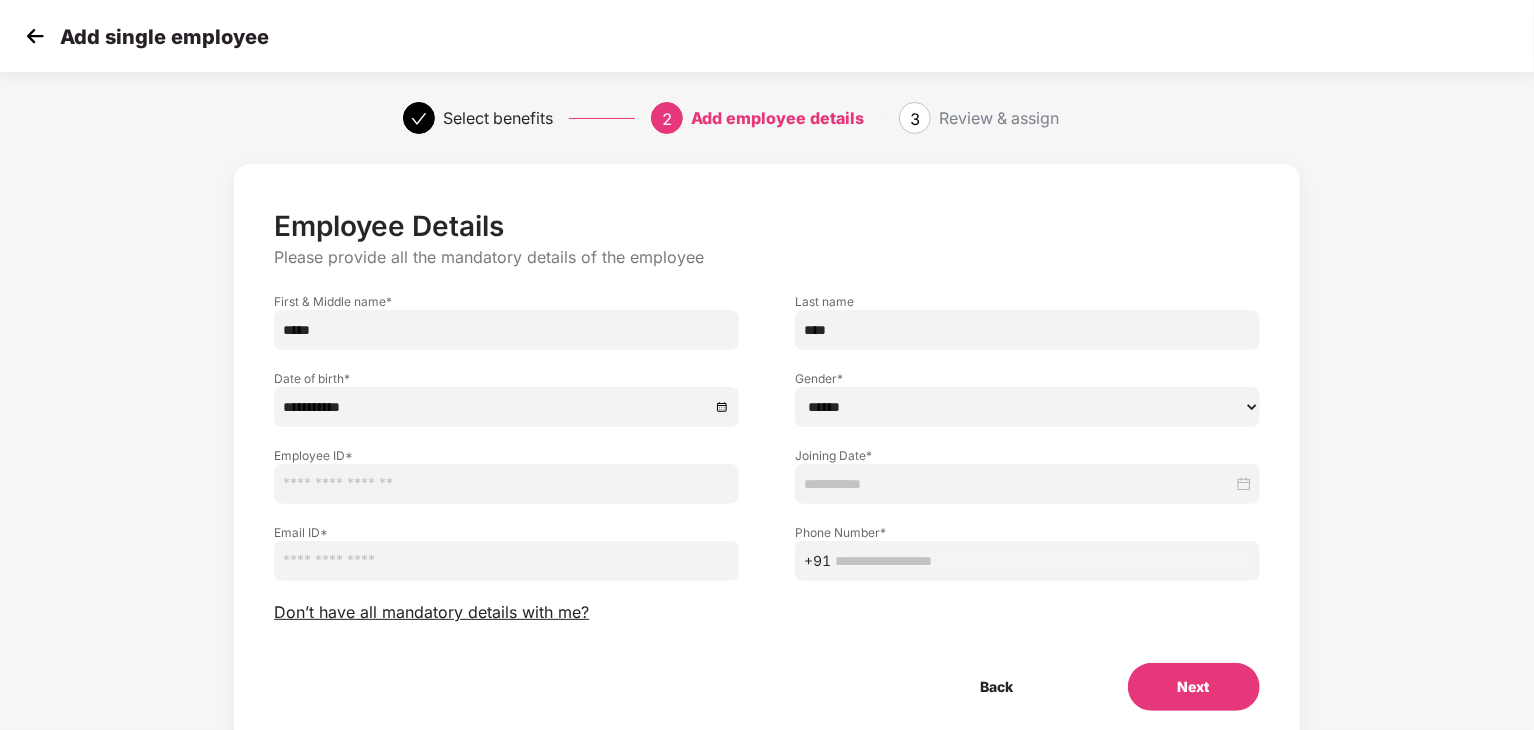 click on "****** **** ******" at bounding box center (1027, 407) 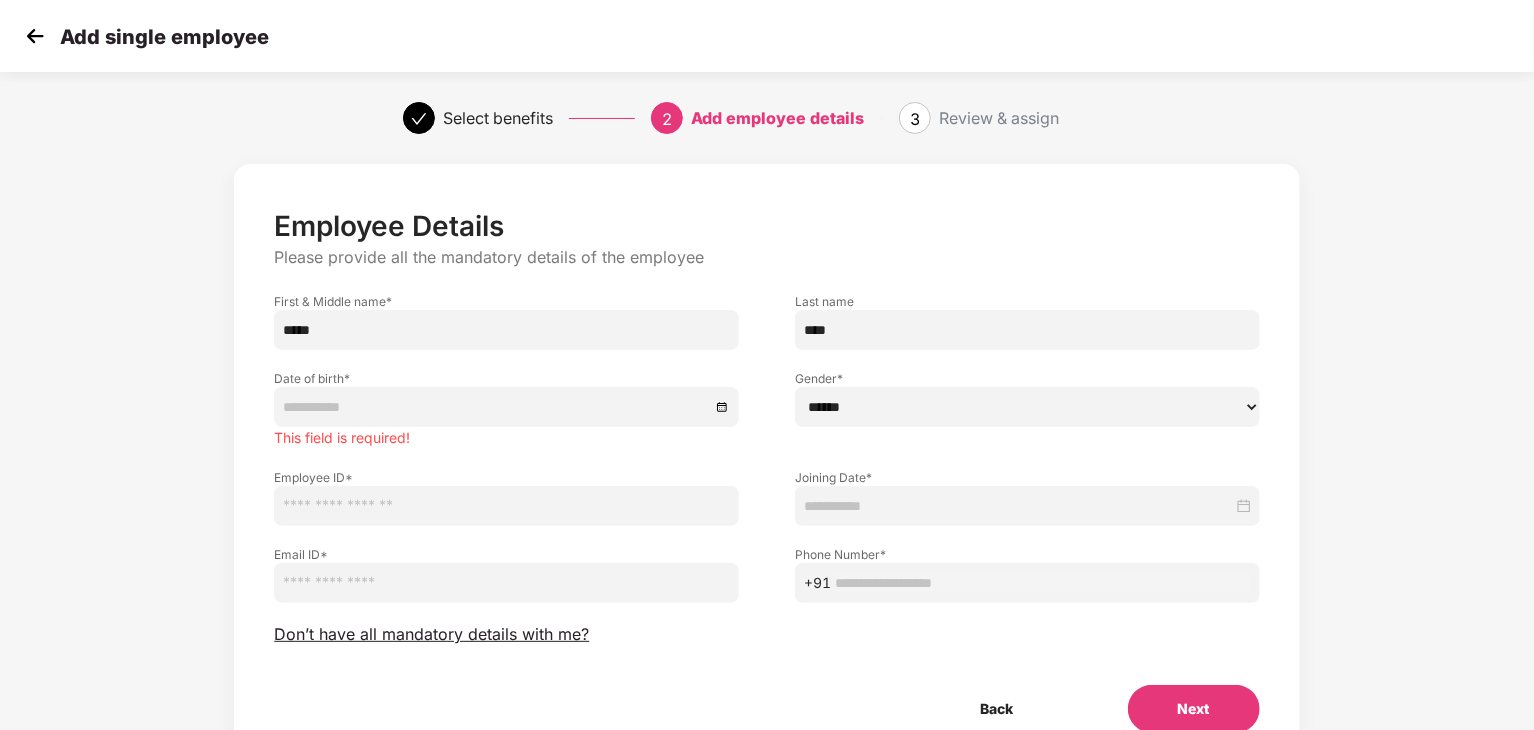 click at bounding box center (506, 407) 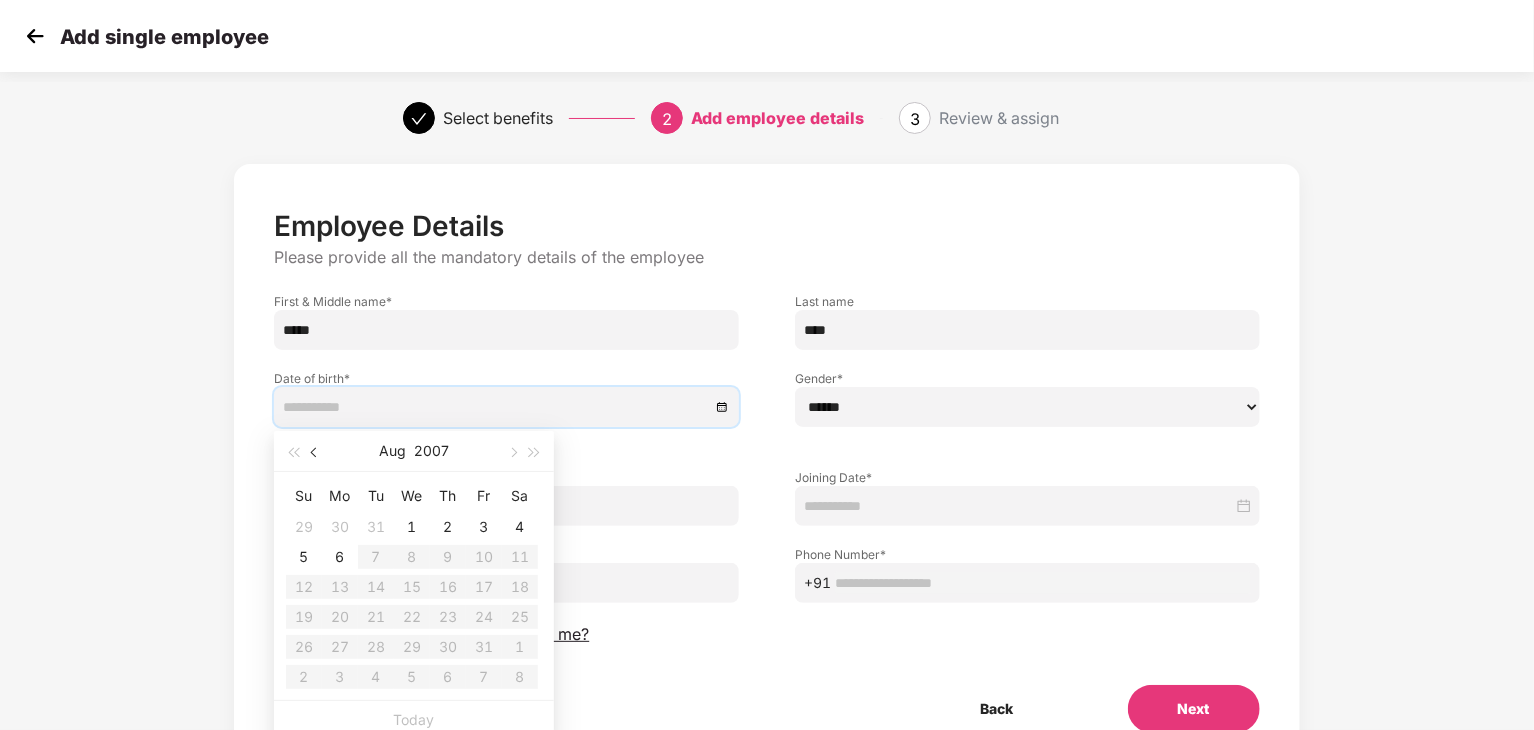 click at bounding box center [315, 451] 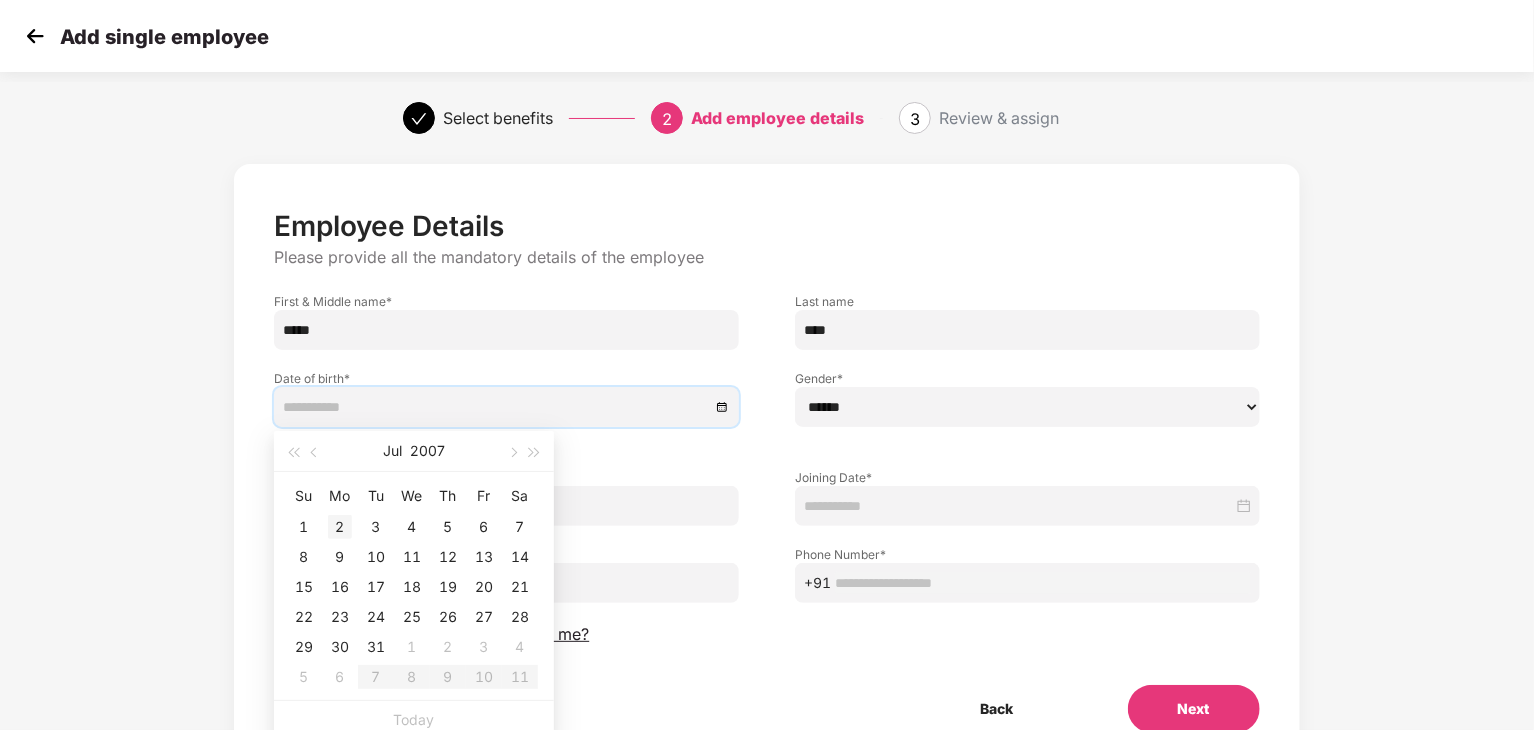 type on "**********" 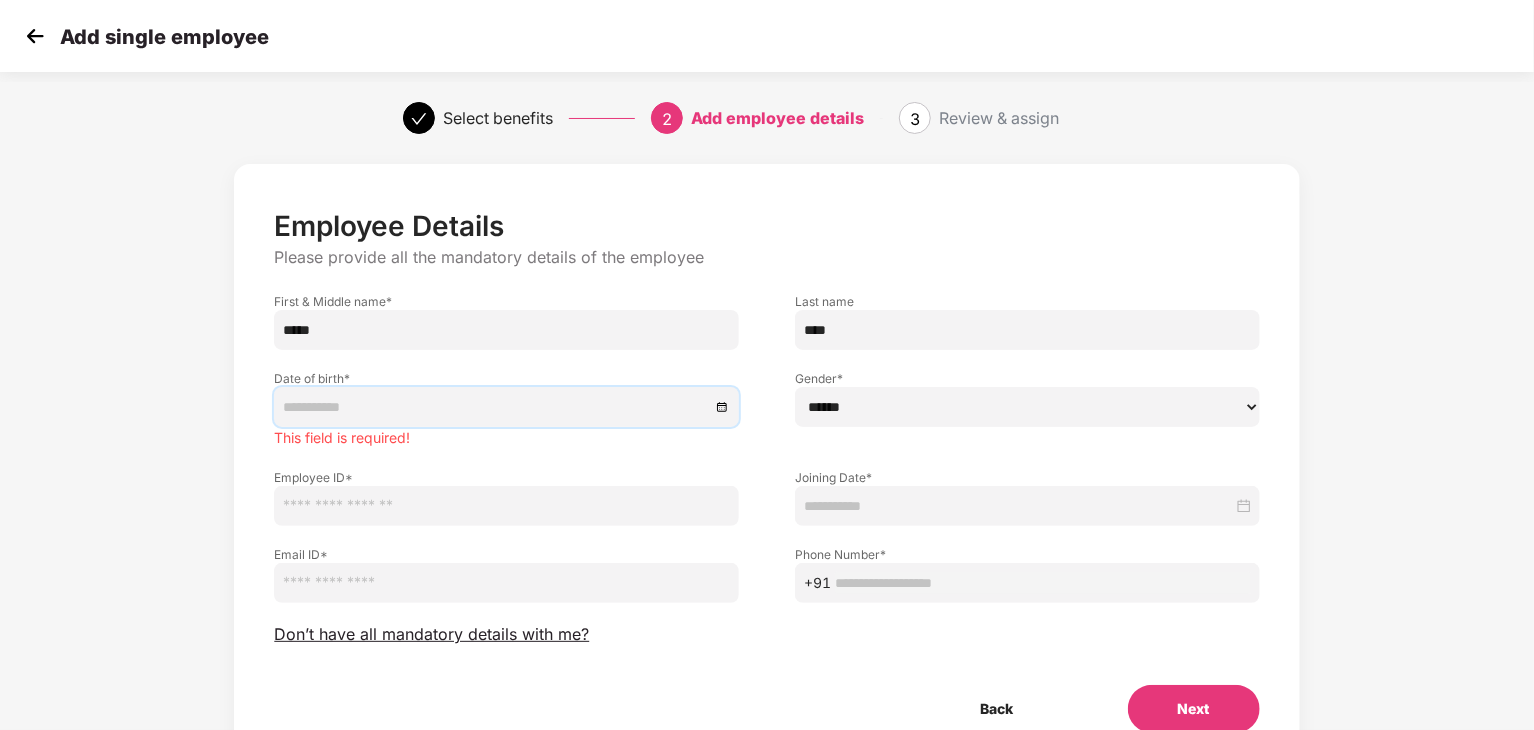 click at bounding box center [506, 407] 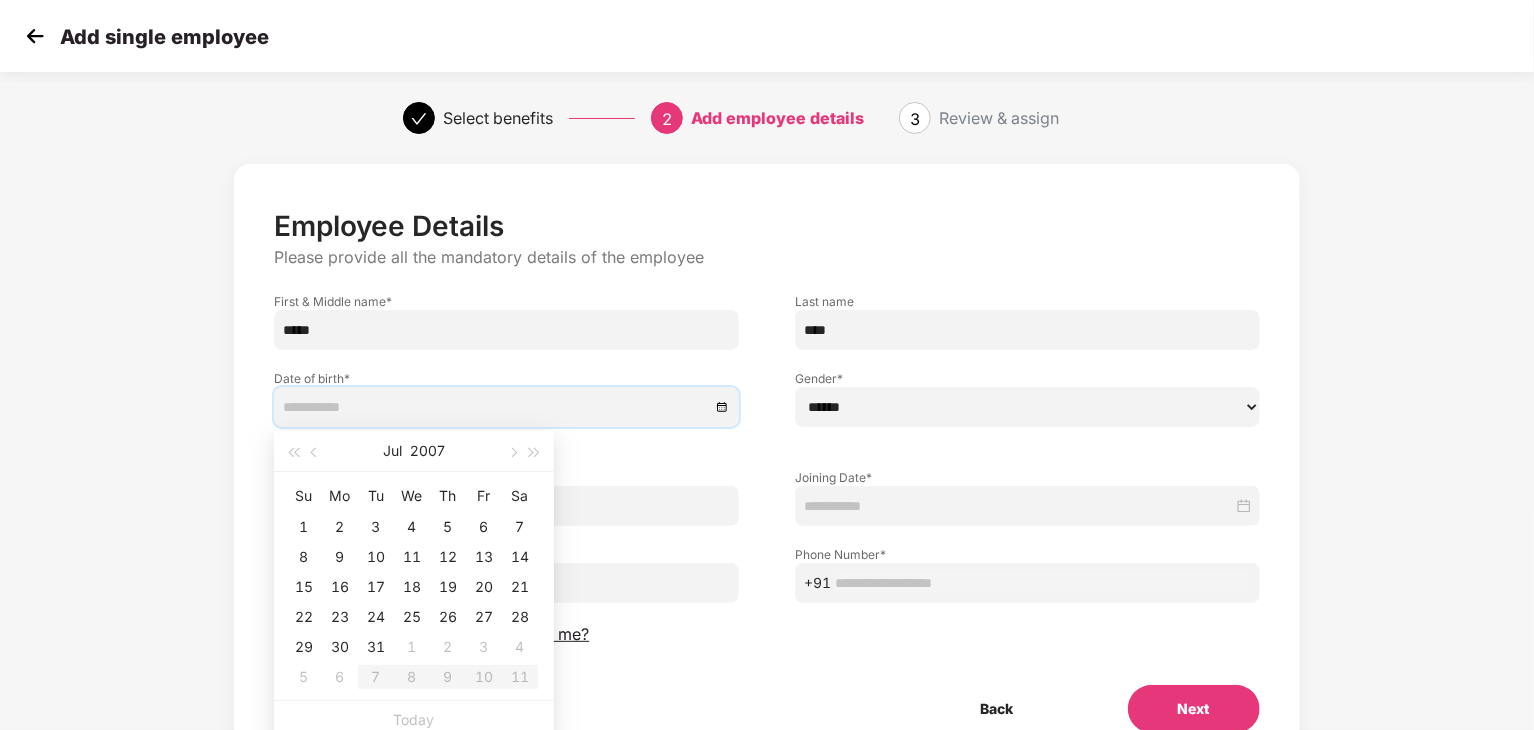 click on "[DATE]" at bounding box center (414, 451) 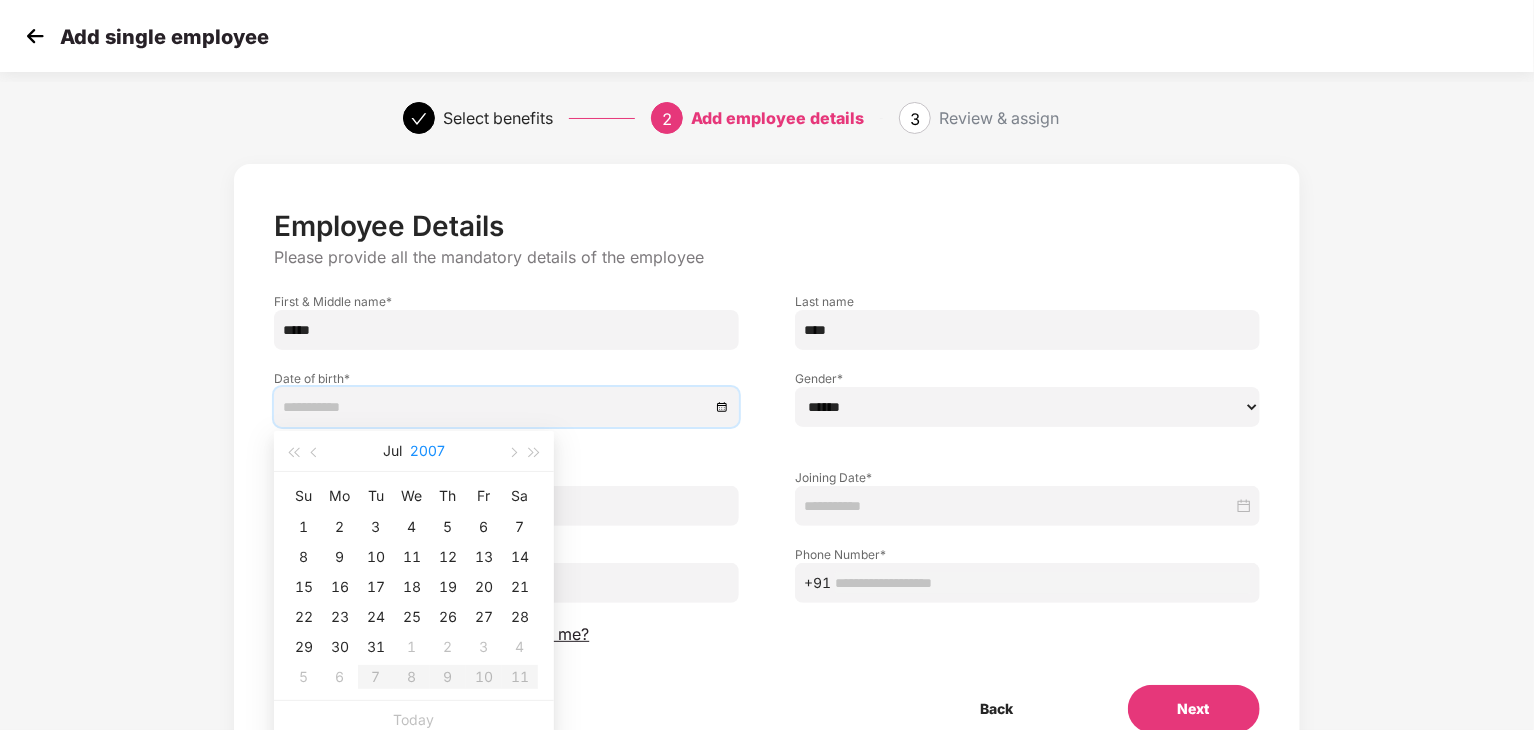 click on "2007" at bounding box center [427, 451] 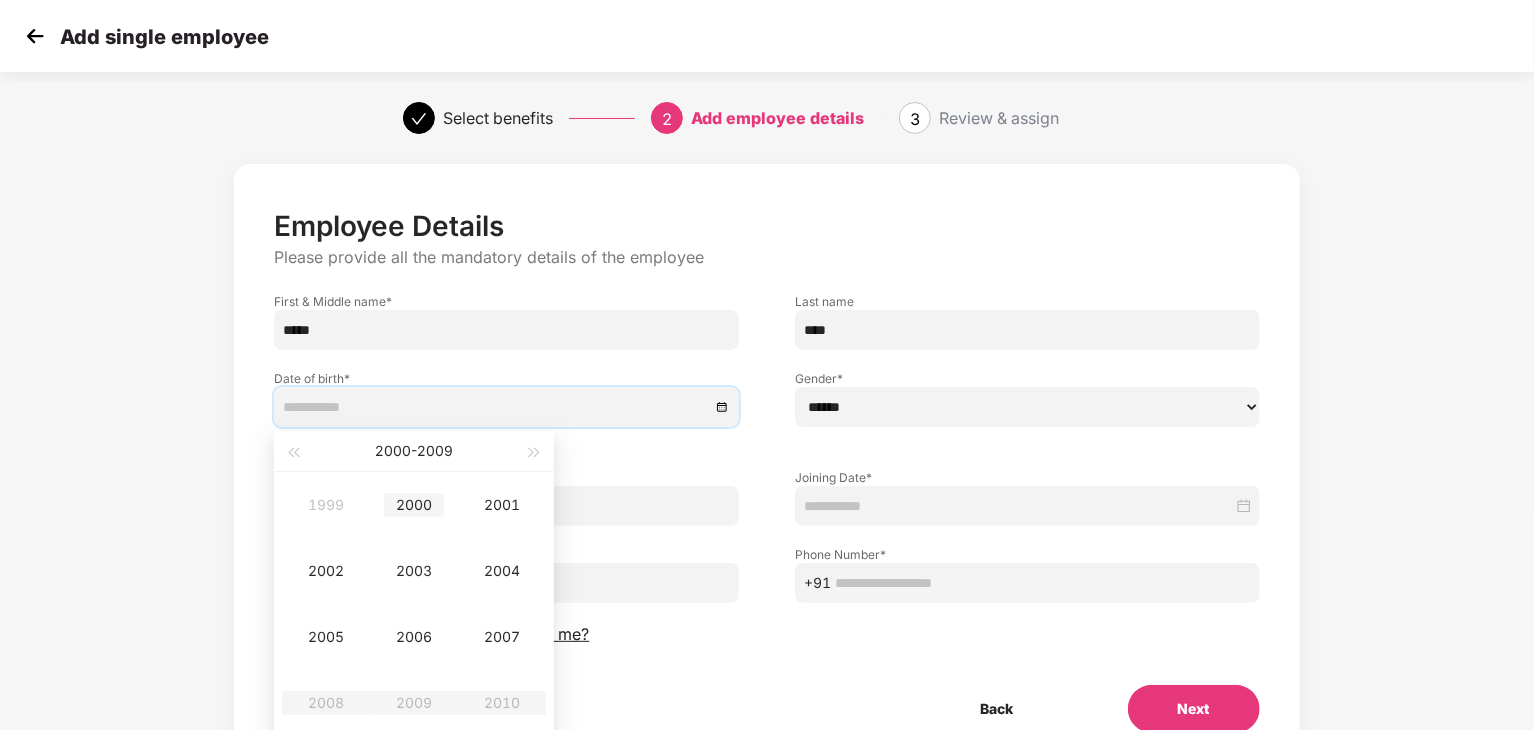 type on "**********" 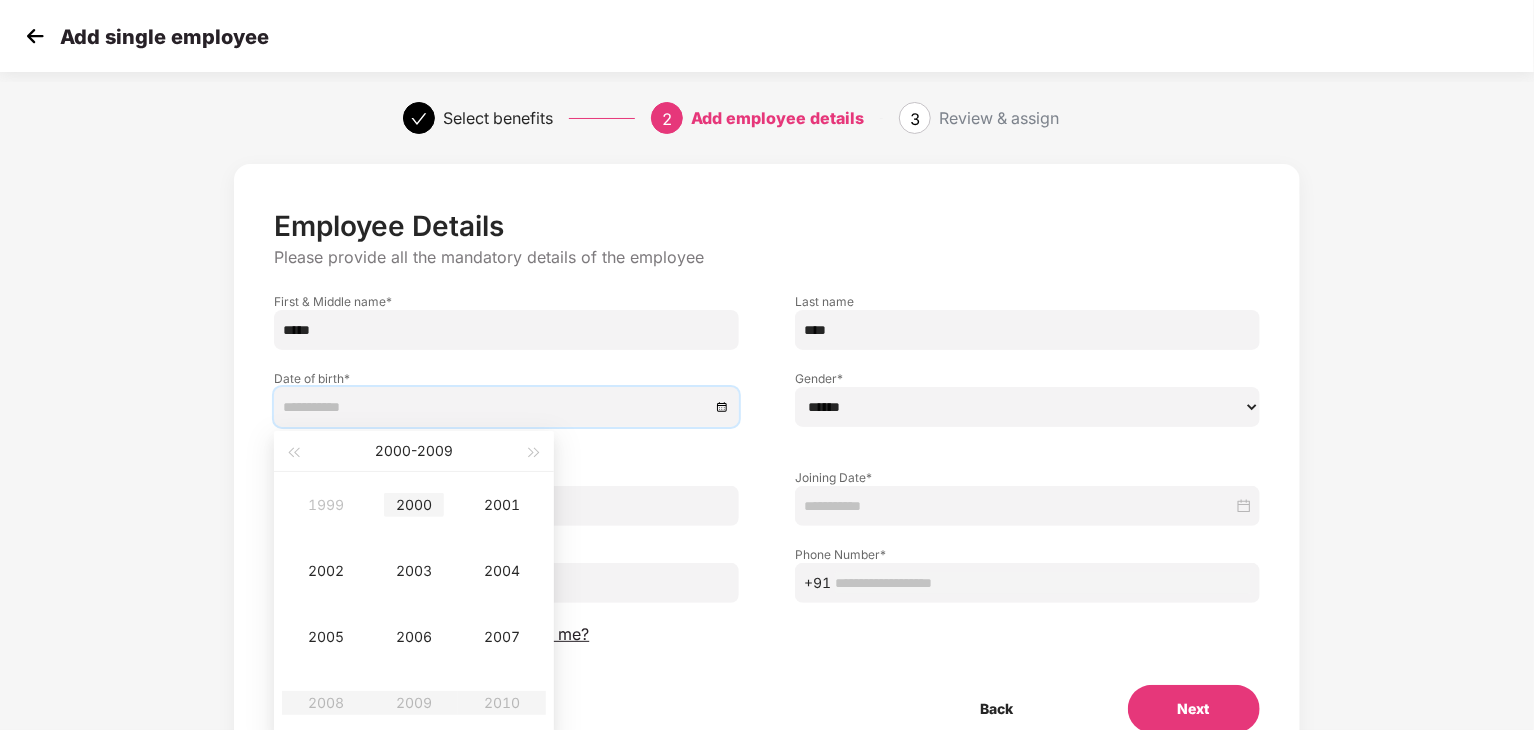 click on "2000" at bounding box center (414, 505) 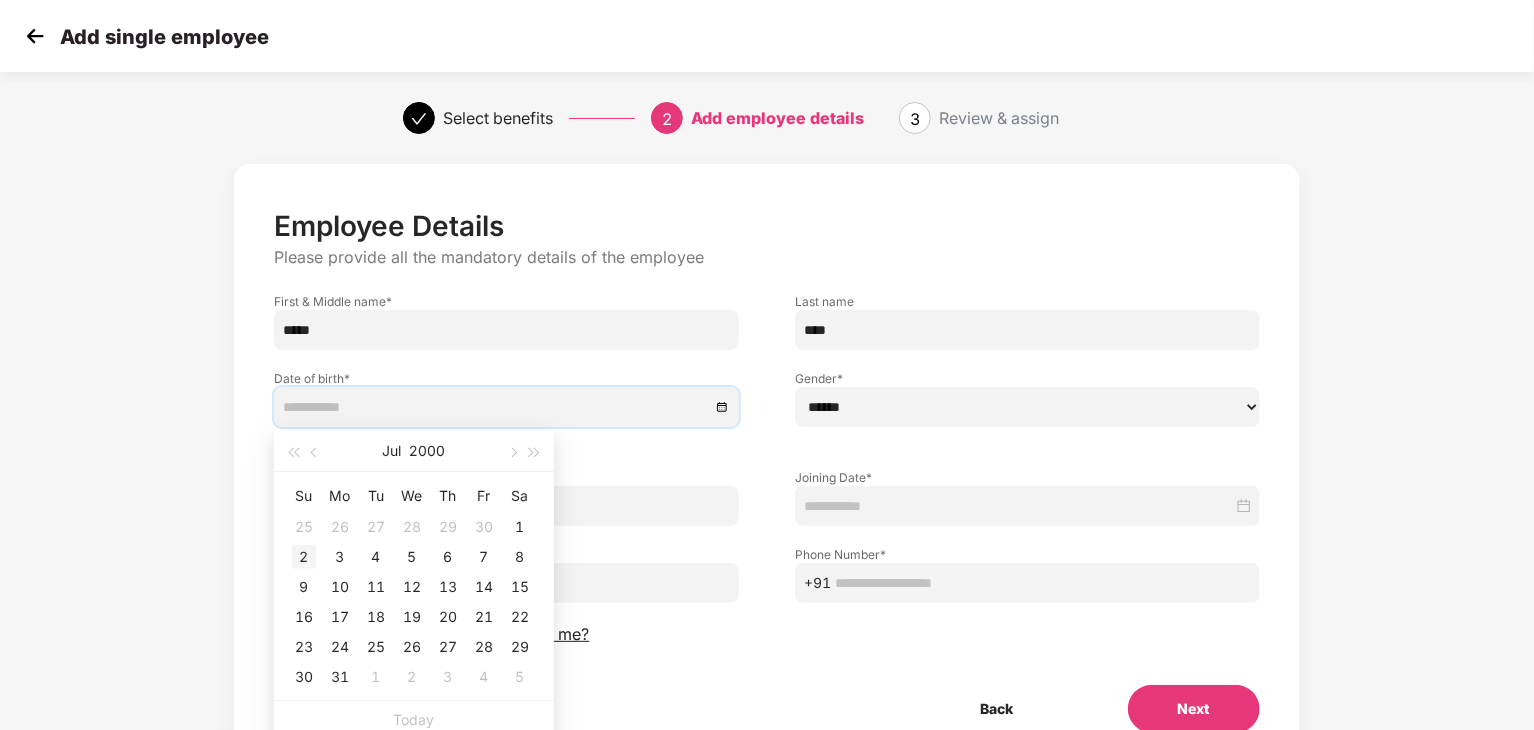 type on "**********" 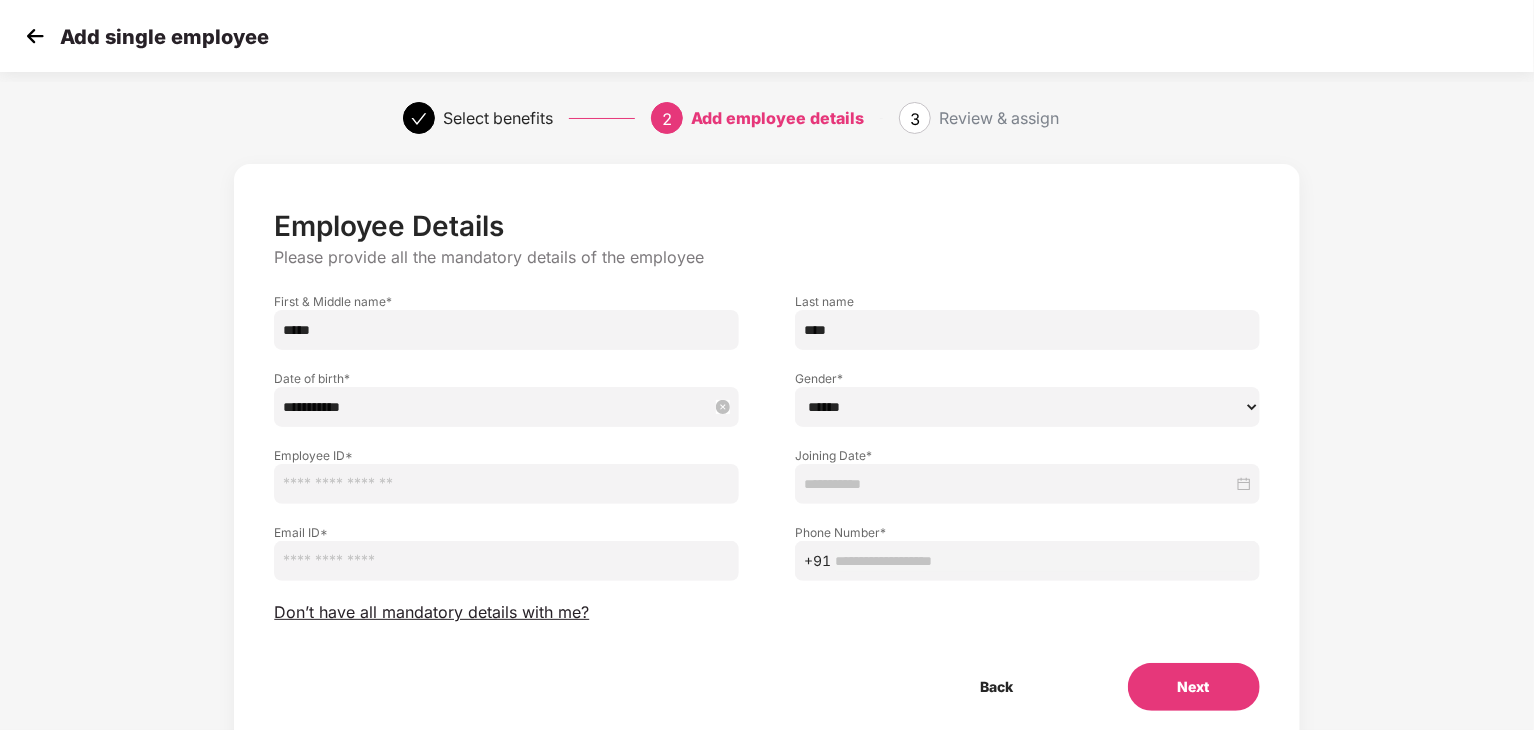 drag, startPoint x: 1180, startPoint y: 409, endPoint x: 1138, endPoint y: 425, distance: 44.94441 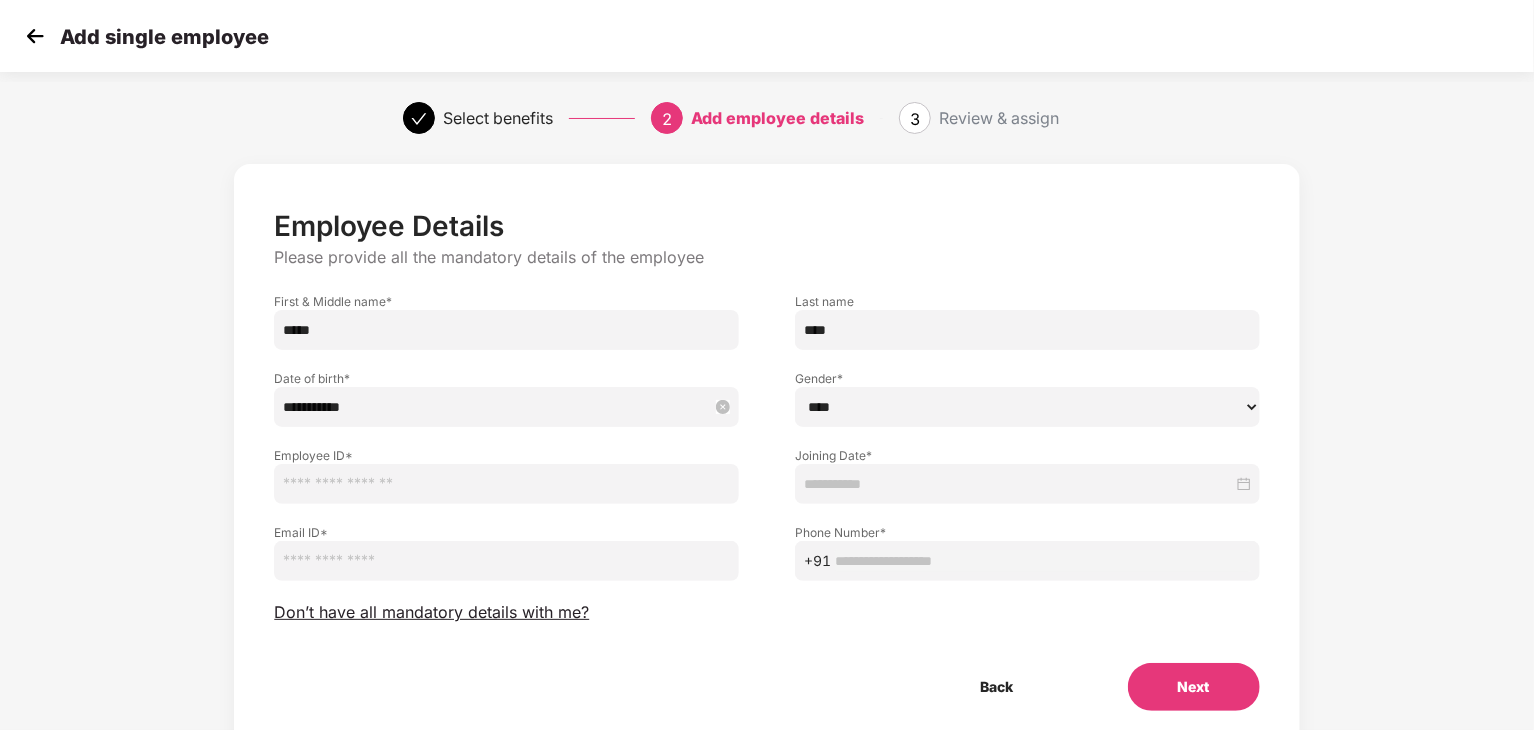 click on "****** **** ******" at bounding box center (1027, 407) 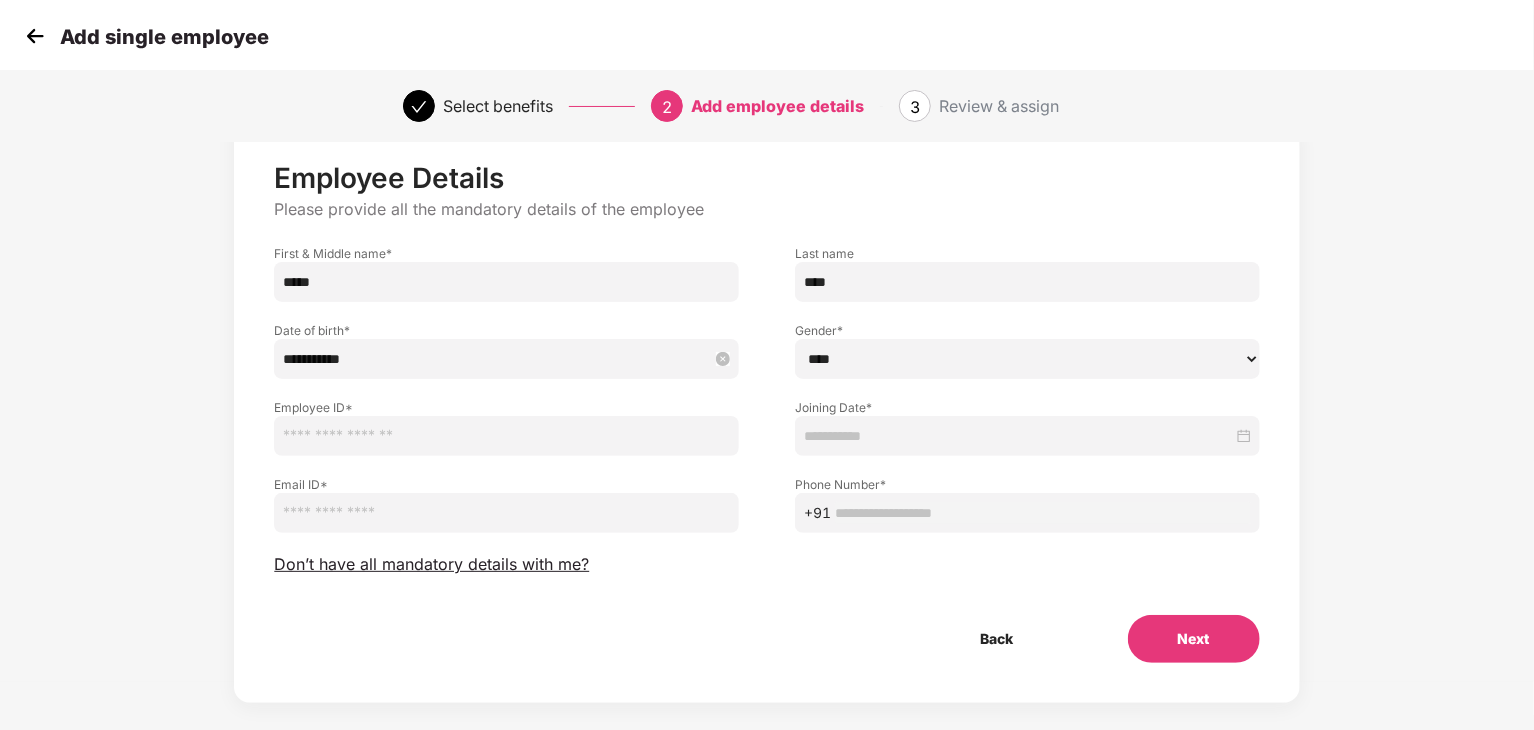 scroll, scrollTop: 71, scrollLeft: 0, axis: vertical 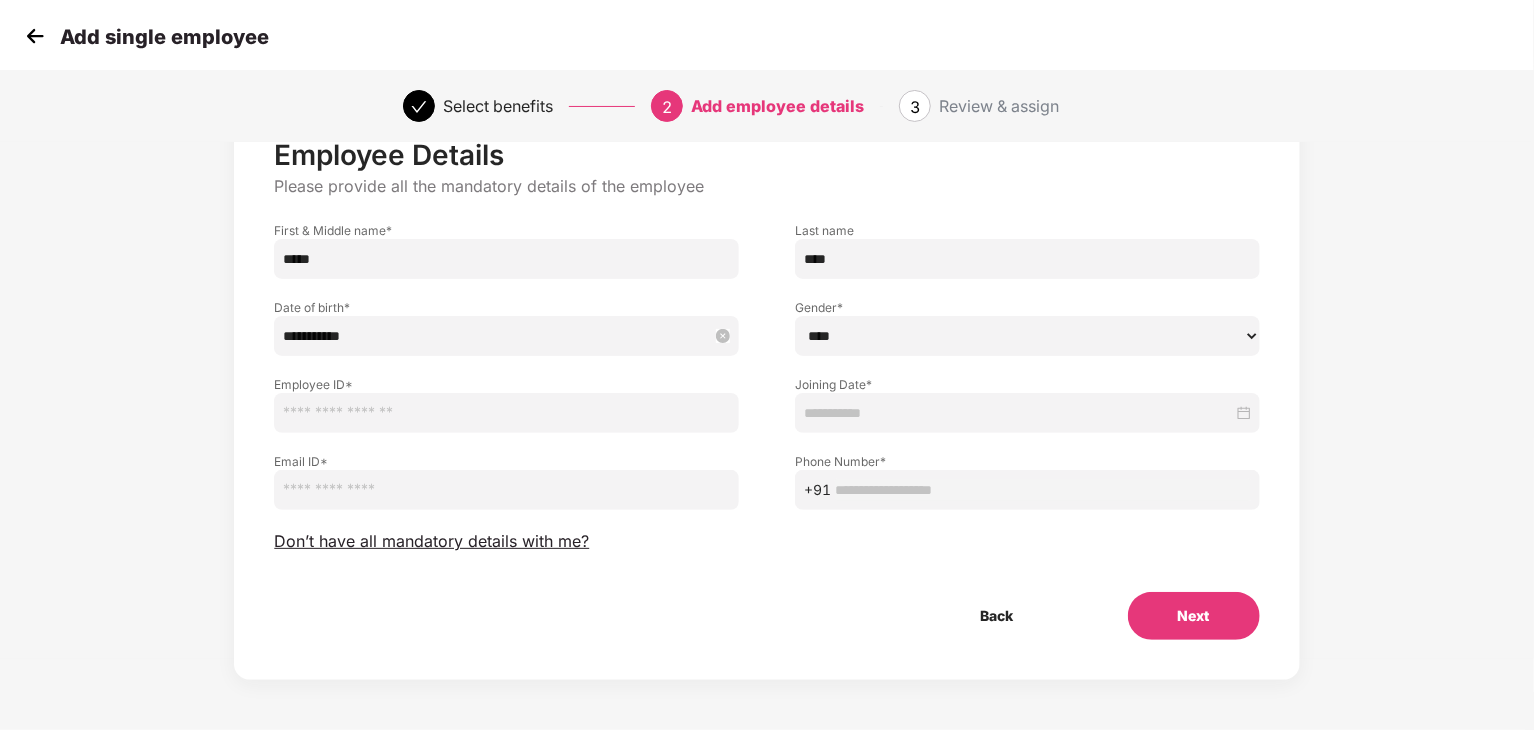 click at bounding box center (506, 413) 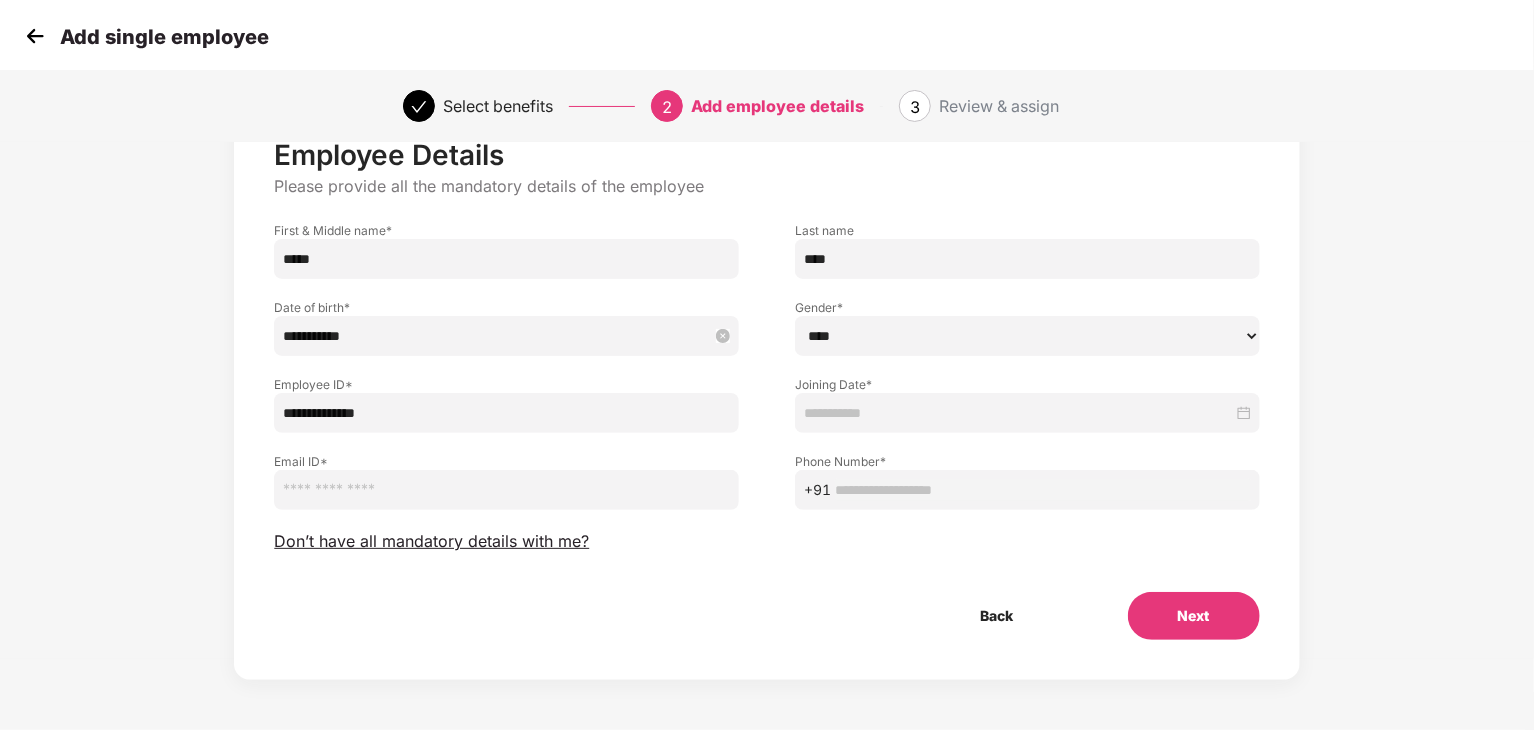 type on "**********" 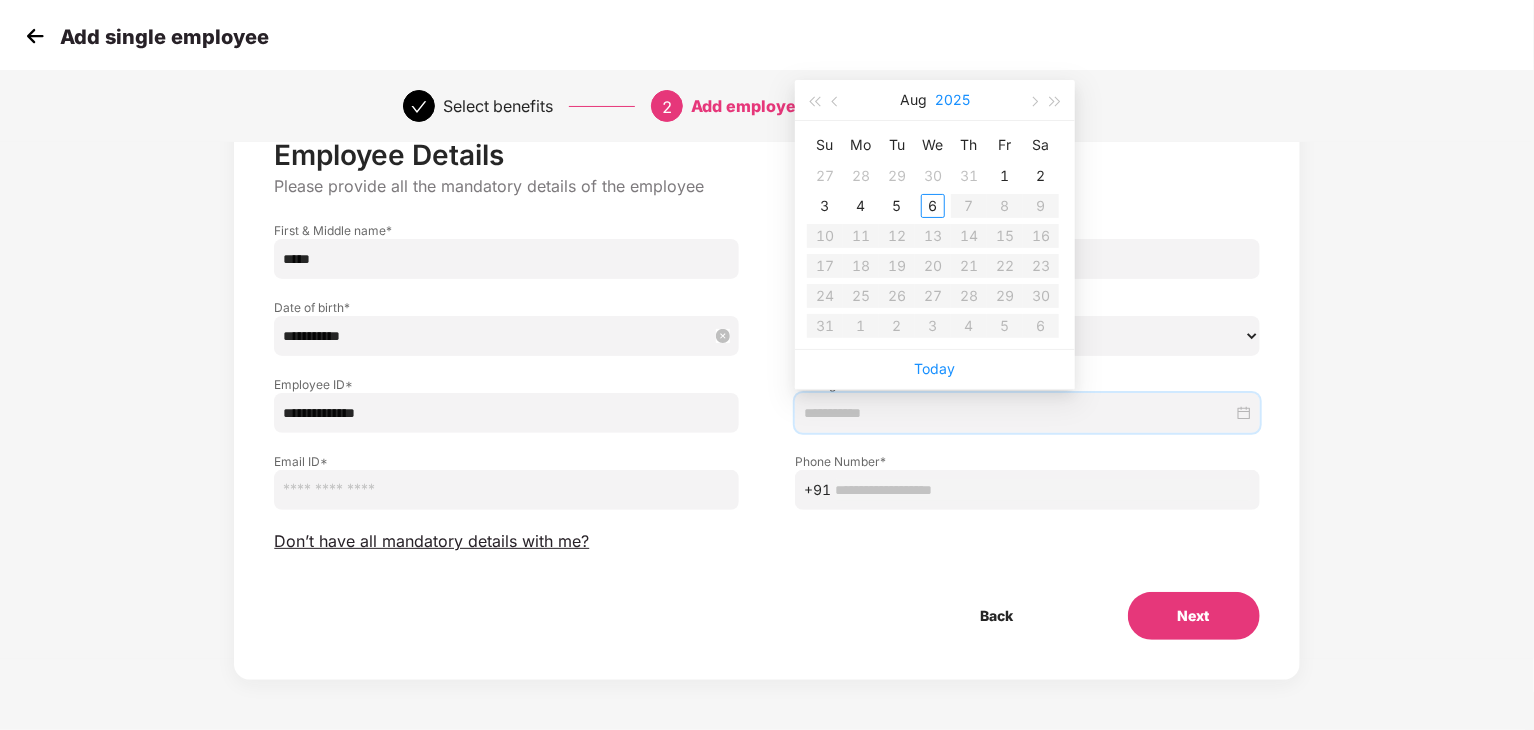 type on "**********" 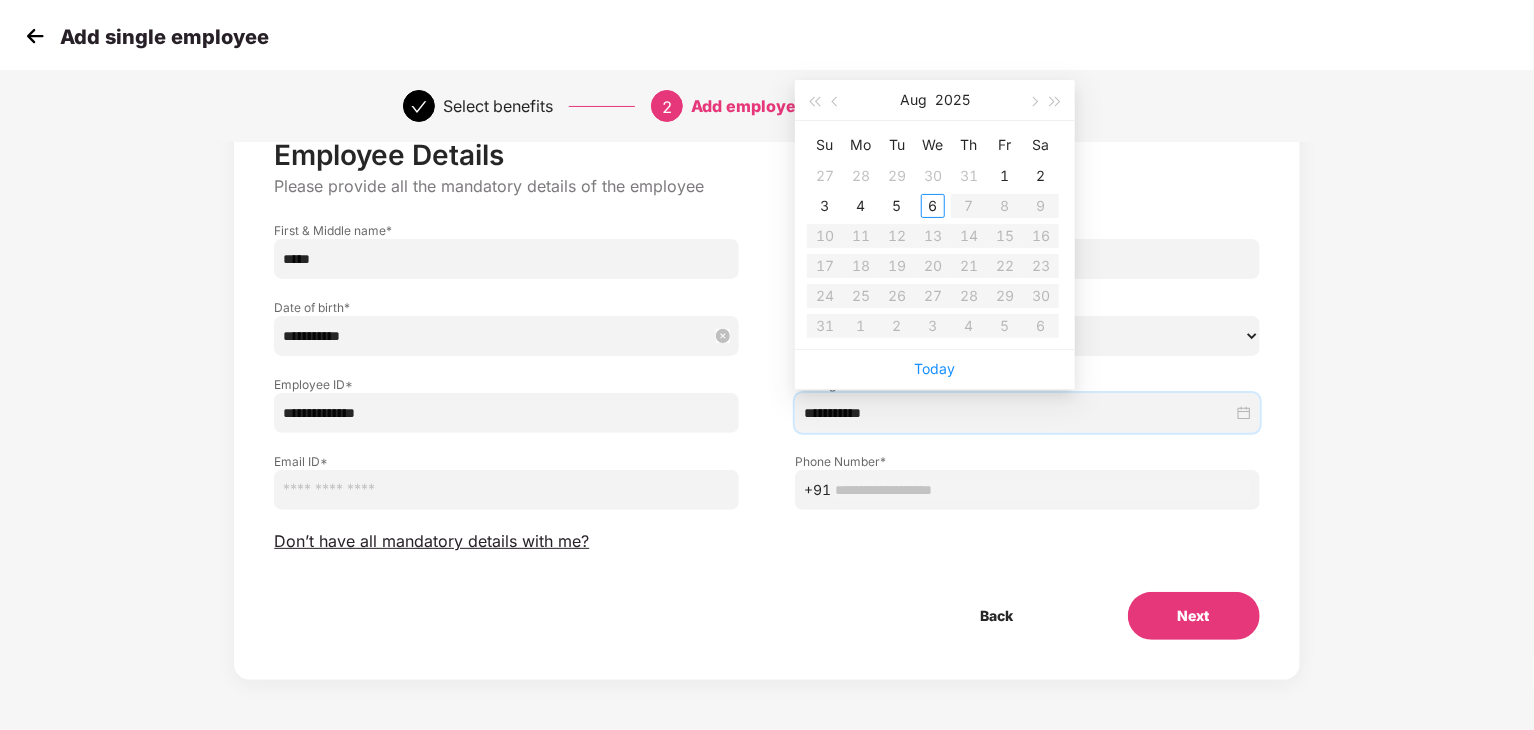 type on "**********" 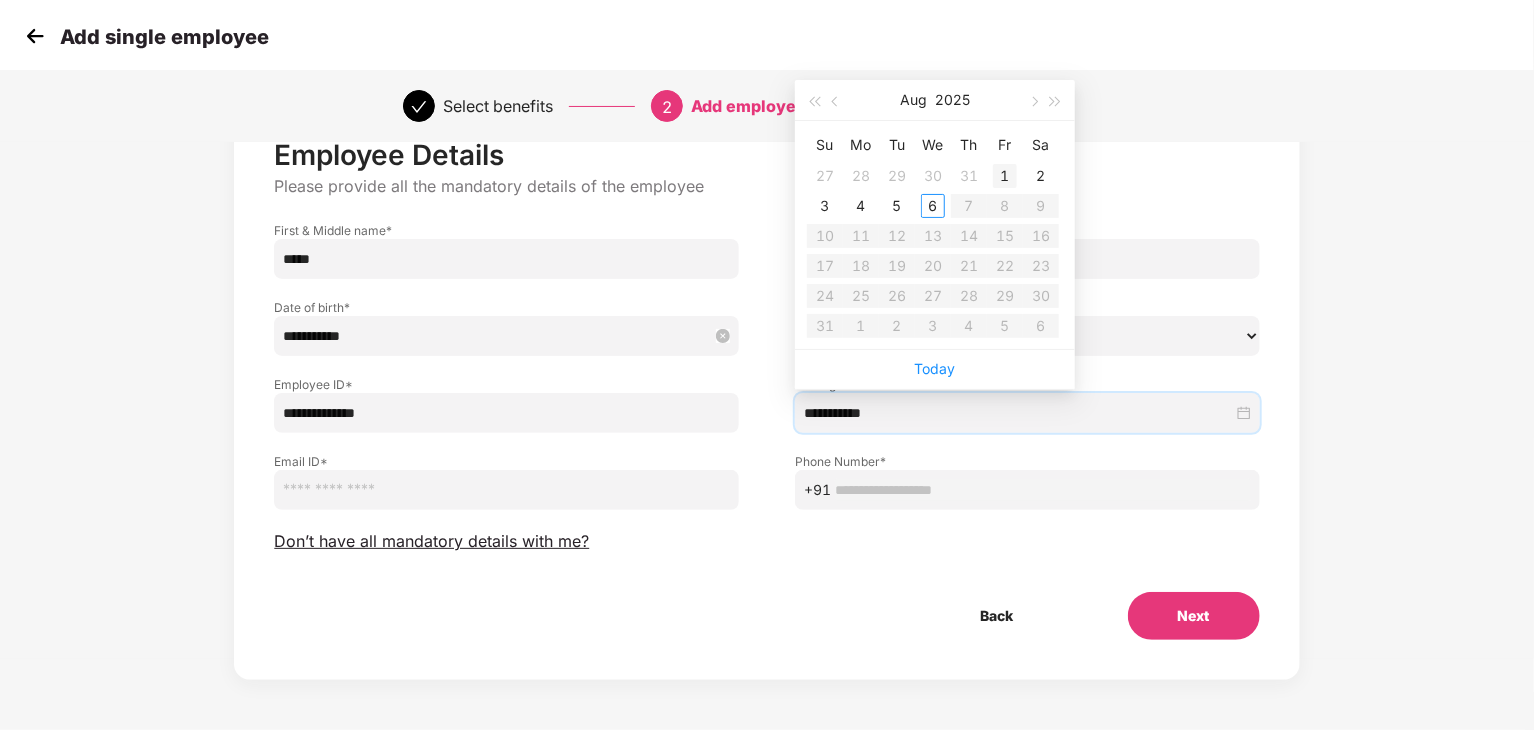 type on "**********" 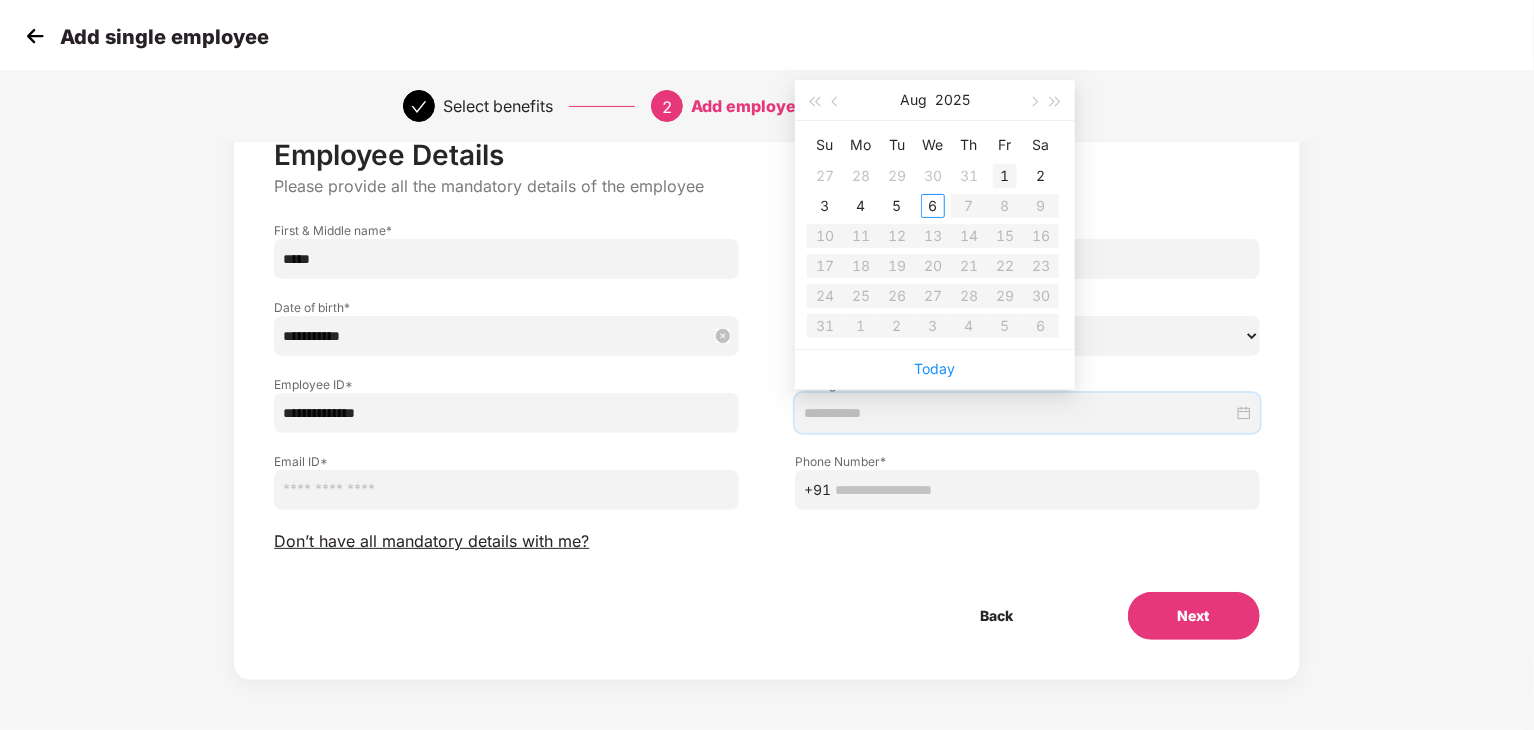click on "1" at bounding box center (1005, 176) 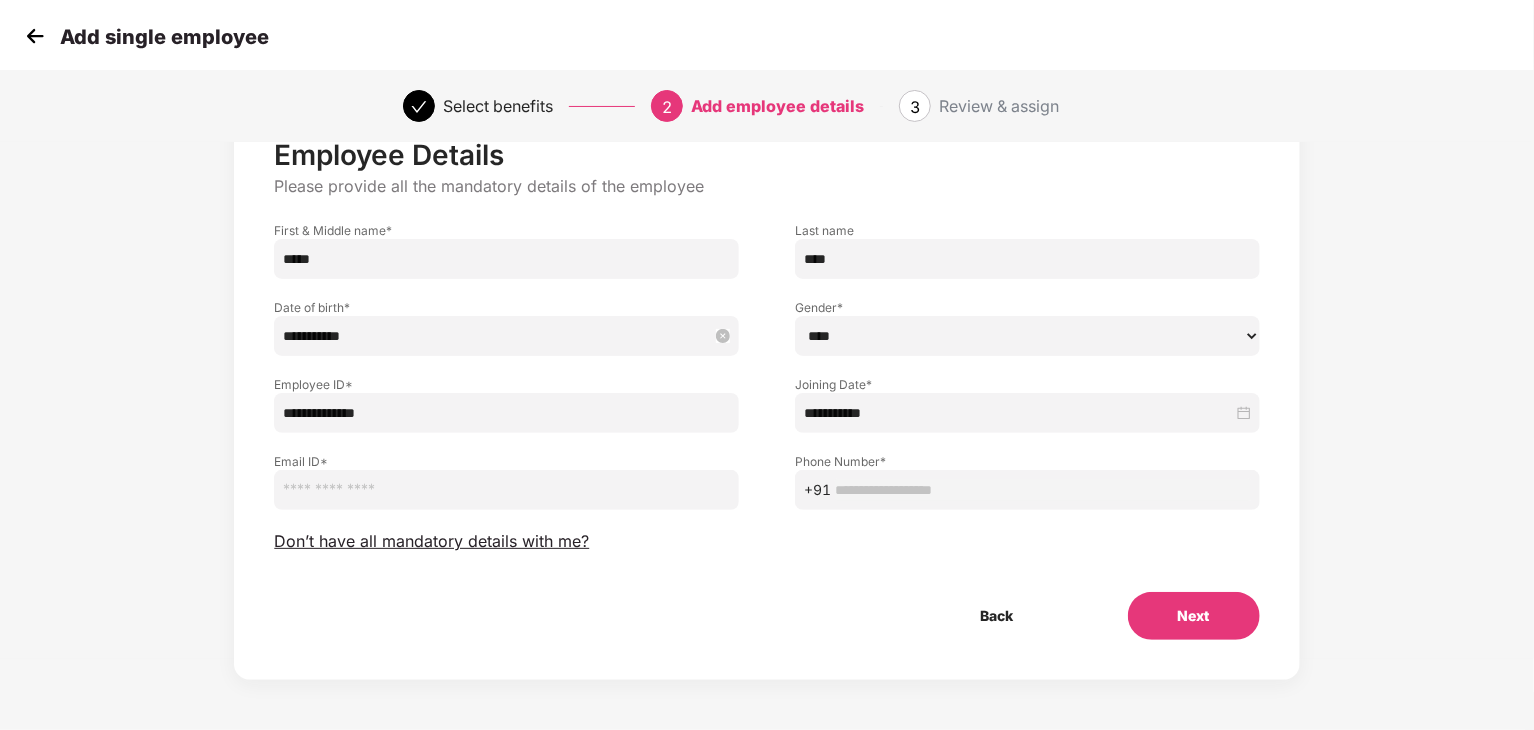 click at bounding box center (506, 490) 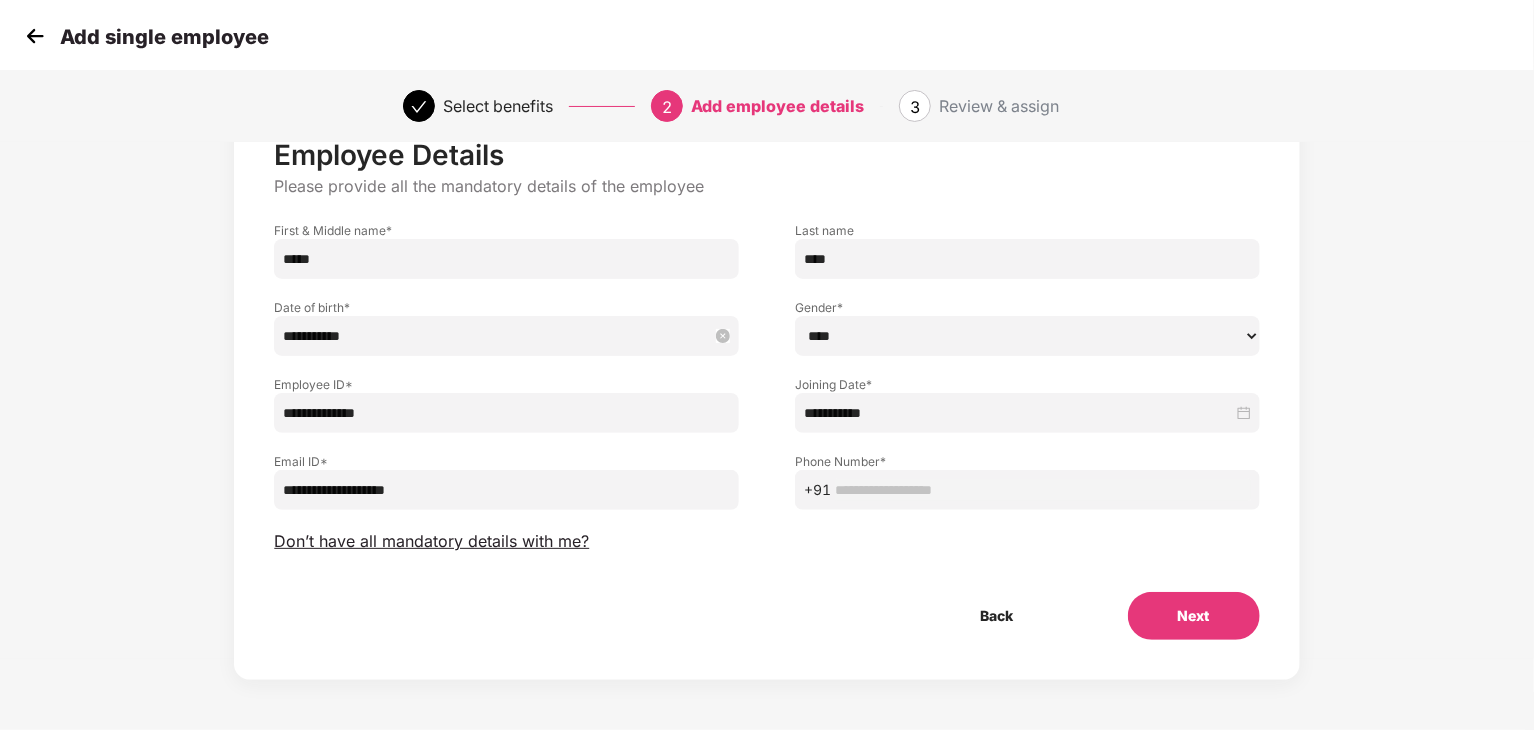 type on "**********" 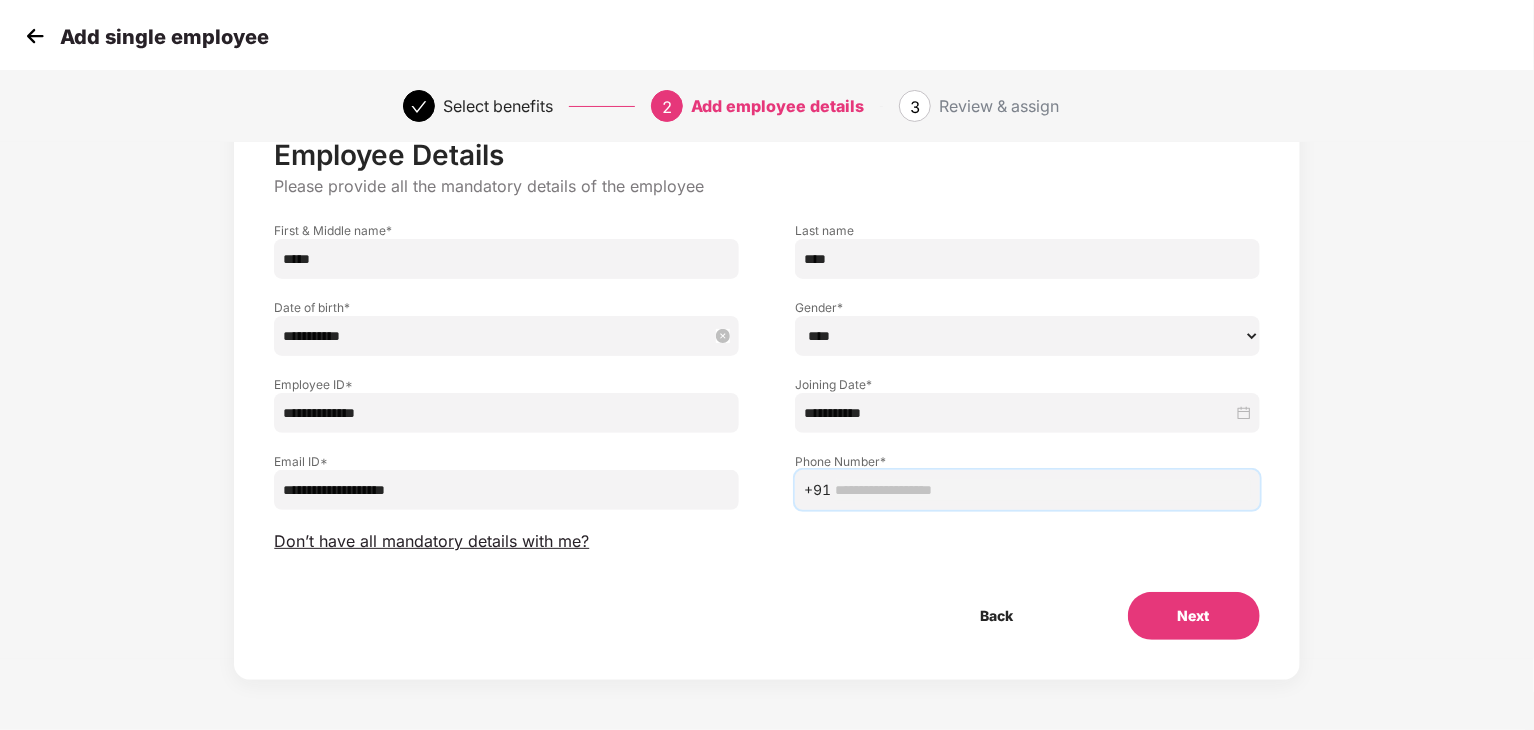 paste on "**********" 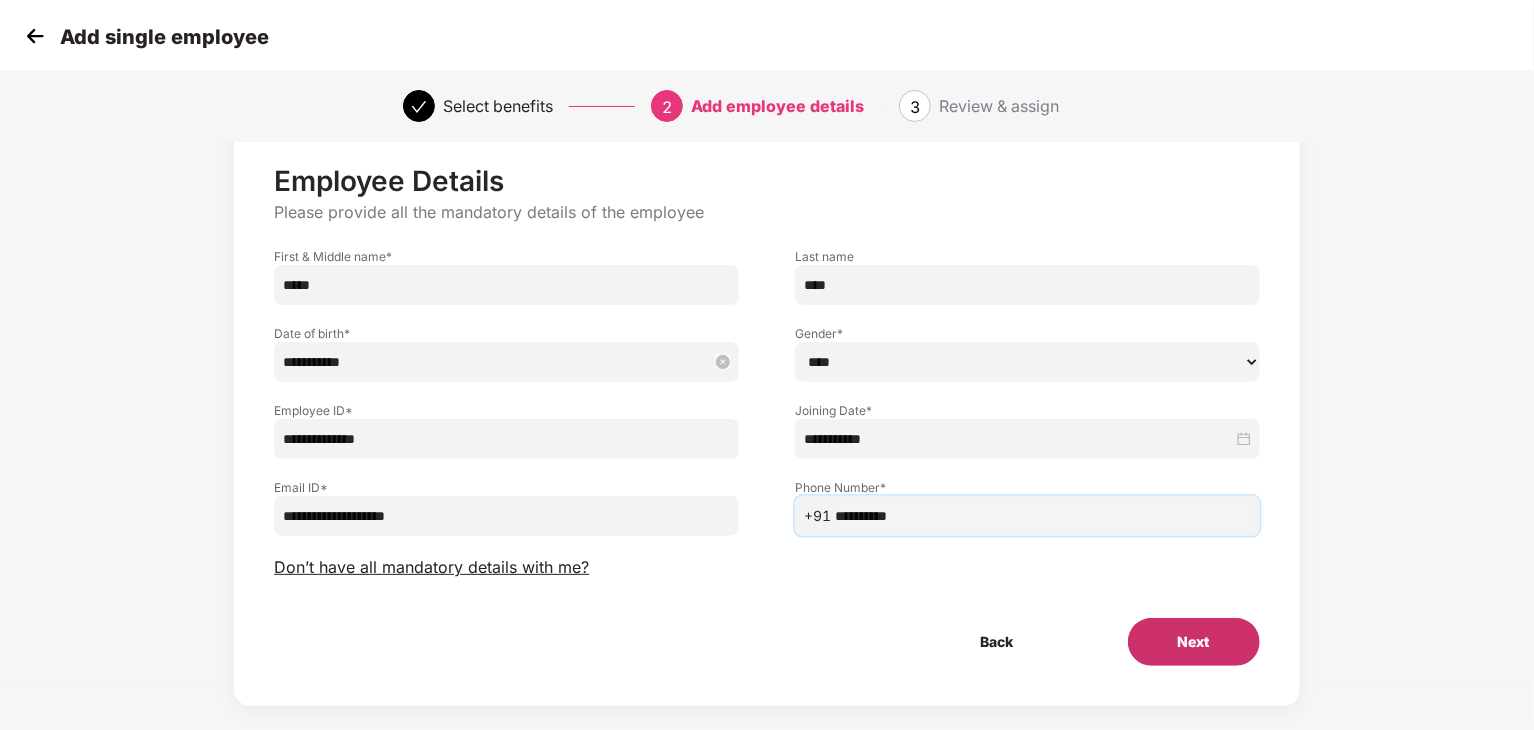 scroll, scrollTop: 71, scrollLeft: 0, axis: vertical 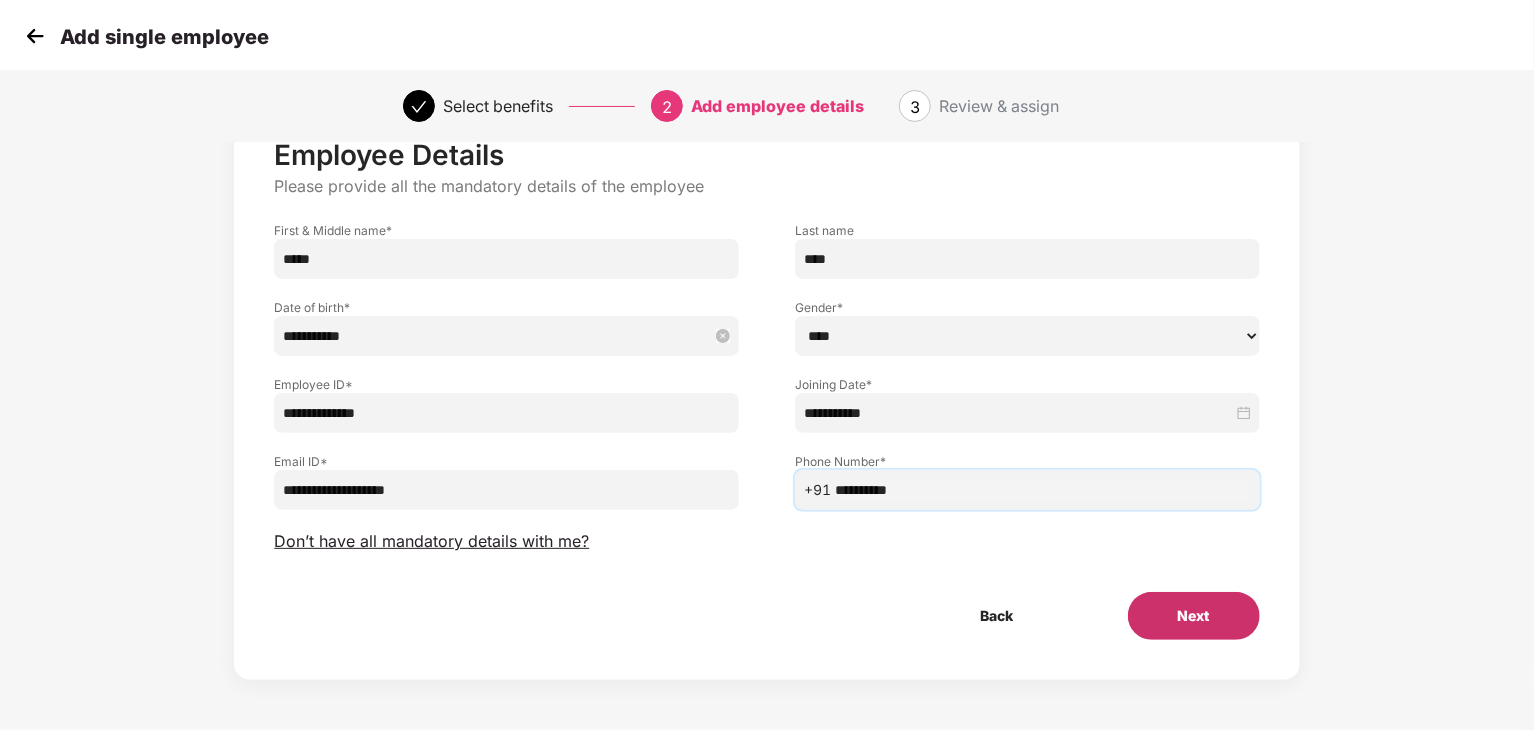 type on "**********" 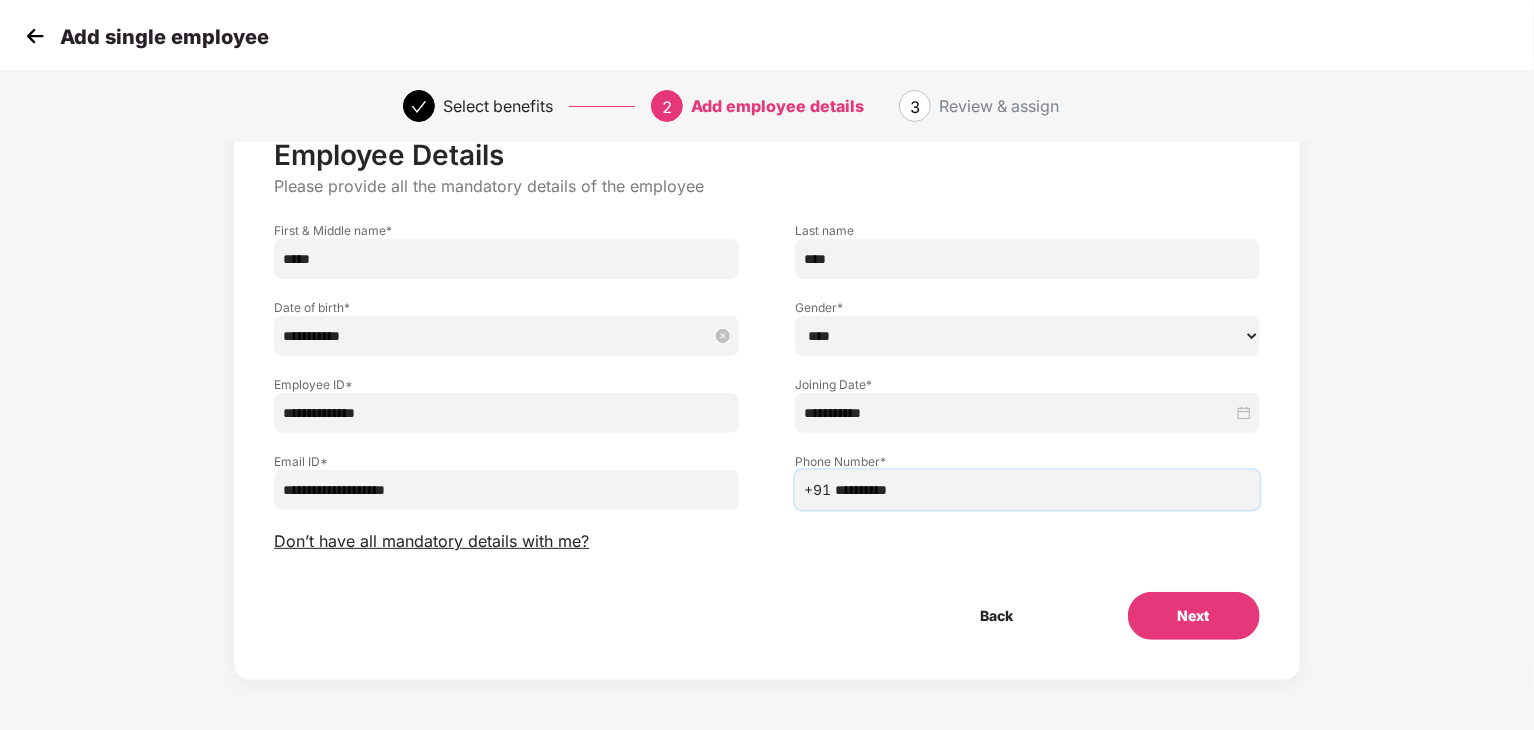 click on "Next" at bounding box center (1194, 616) 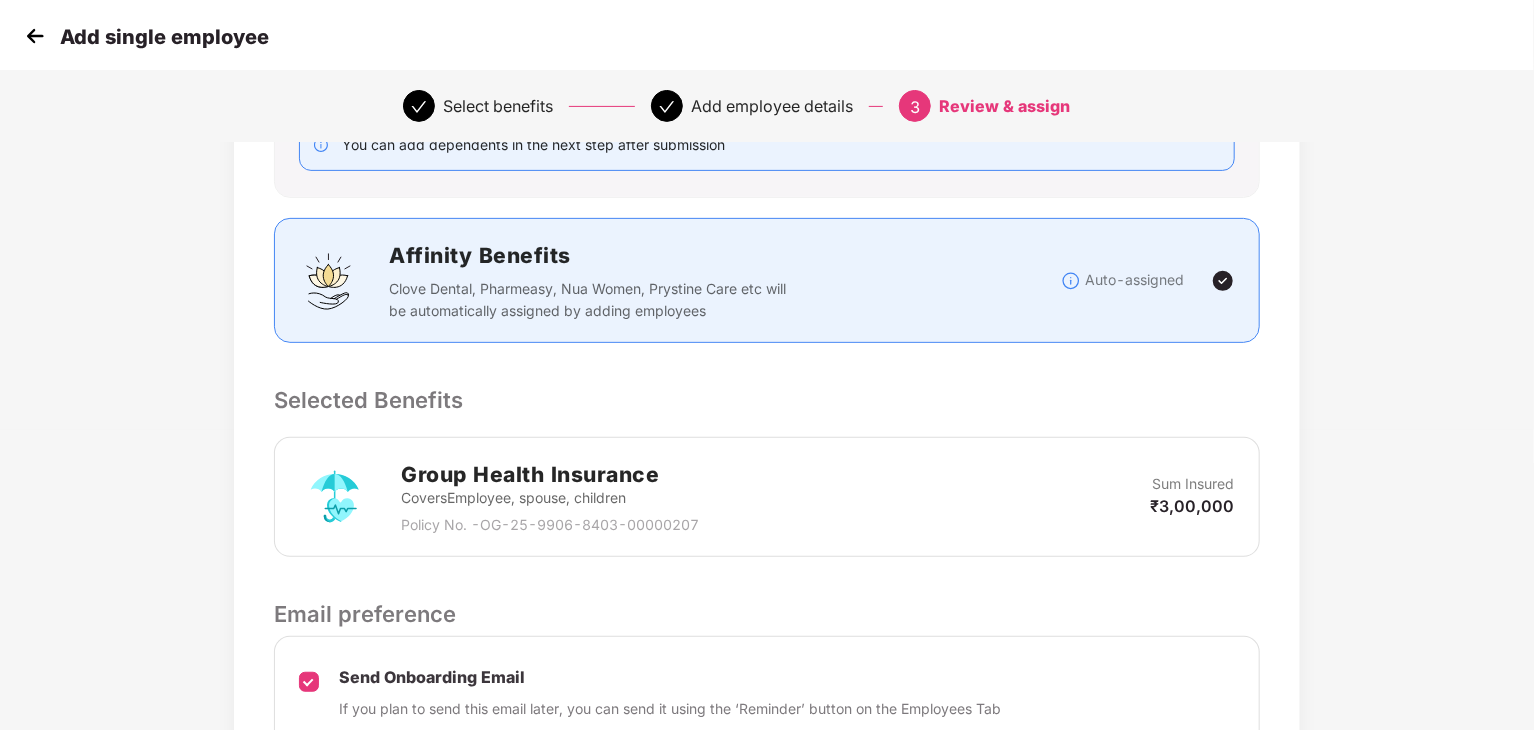 scroll, scrollTop: 493, scrollLeft: 0, axis: vertical 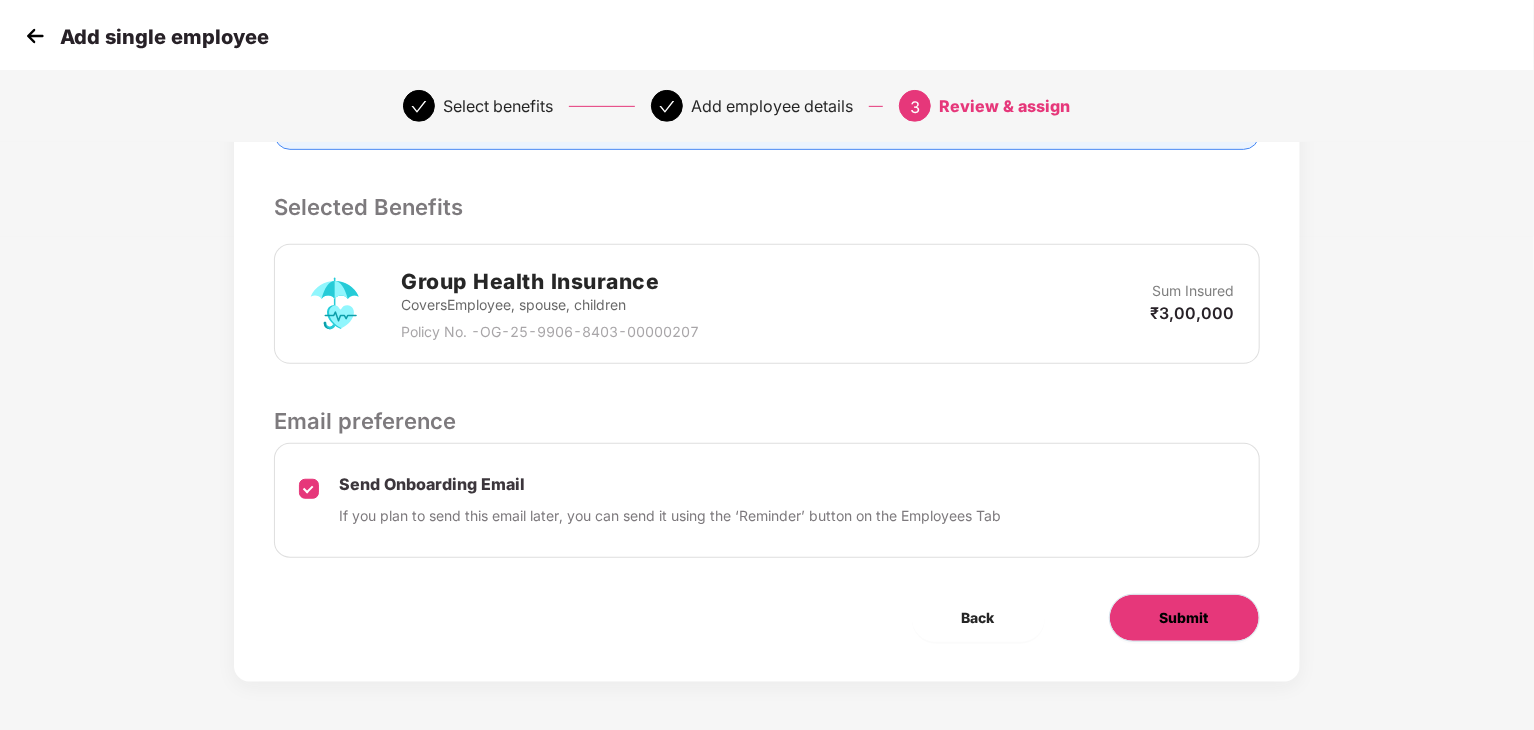 click on "Submit" at bounding box center [1184, 618] 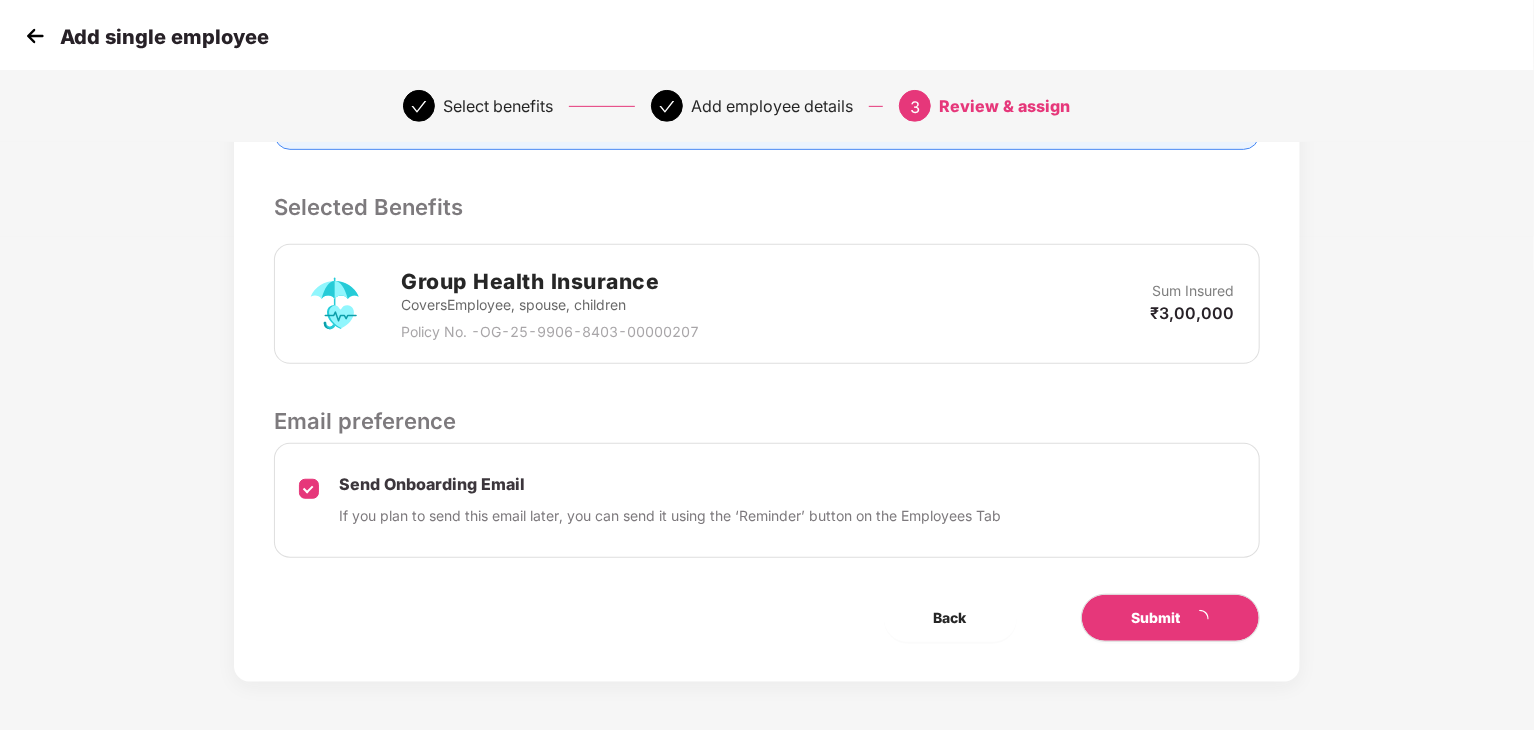 scroll, scrollTop: 0, scrollLeft: 0, axis: both 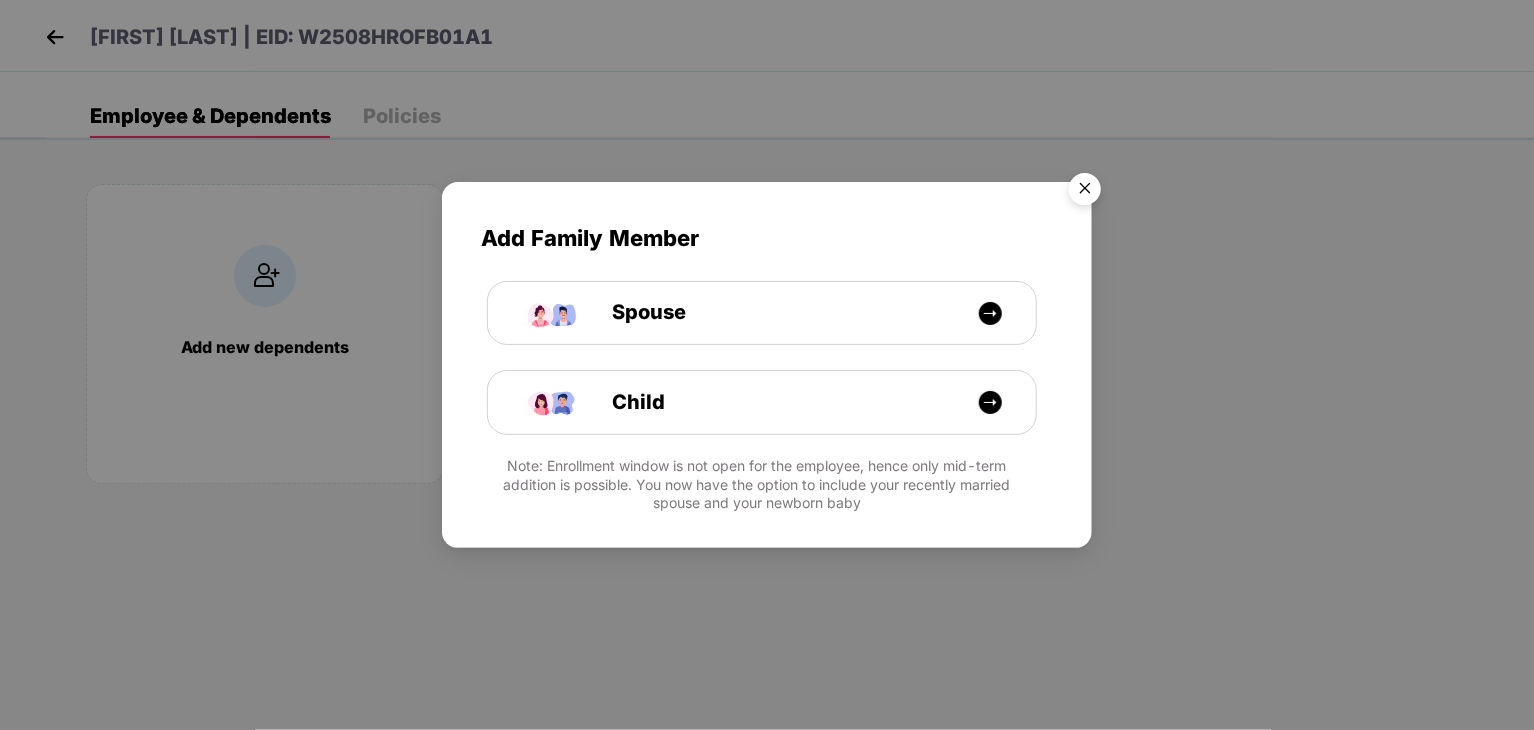 click at bounding box center (1085, 192) 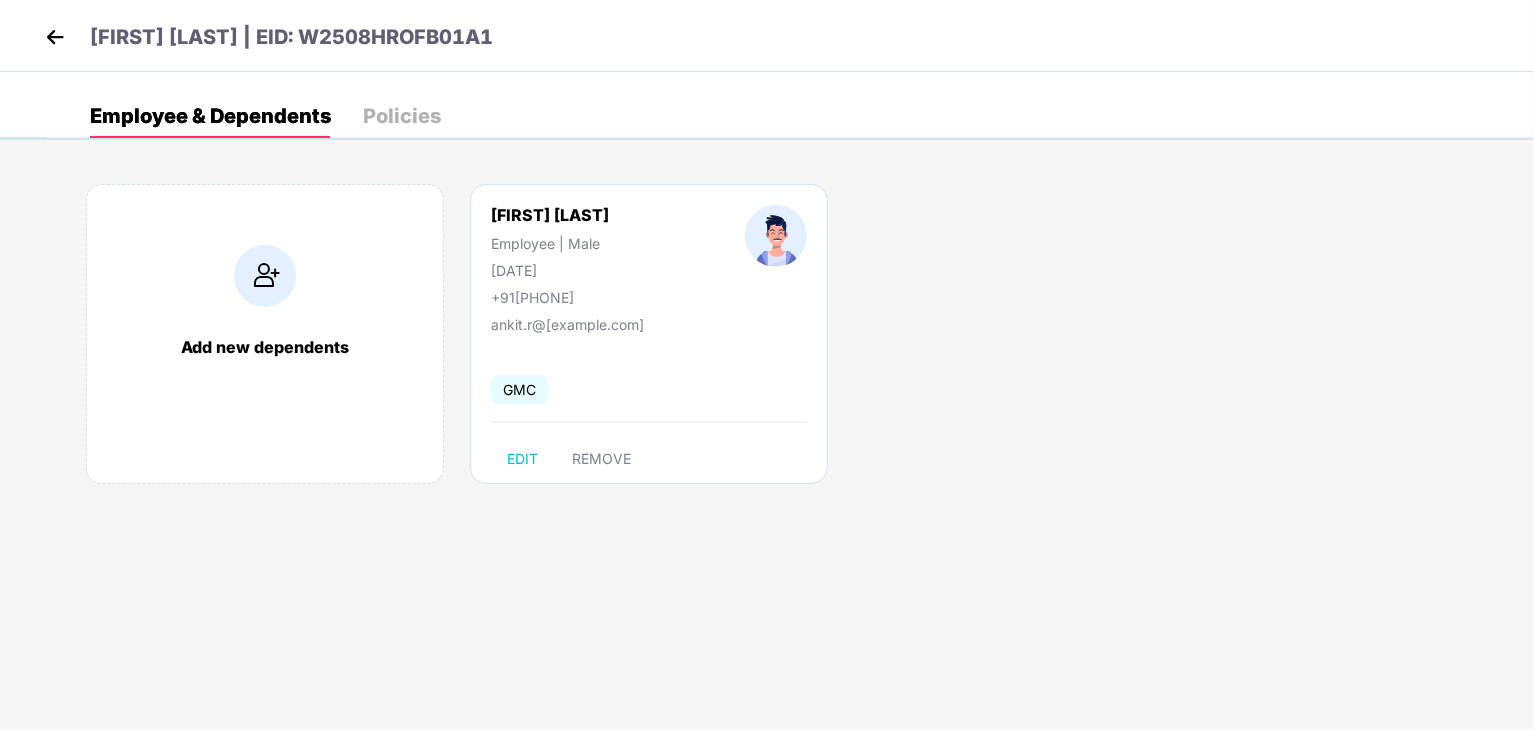 click on "Policies" at bounding box center [402, 116] 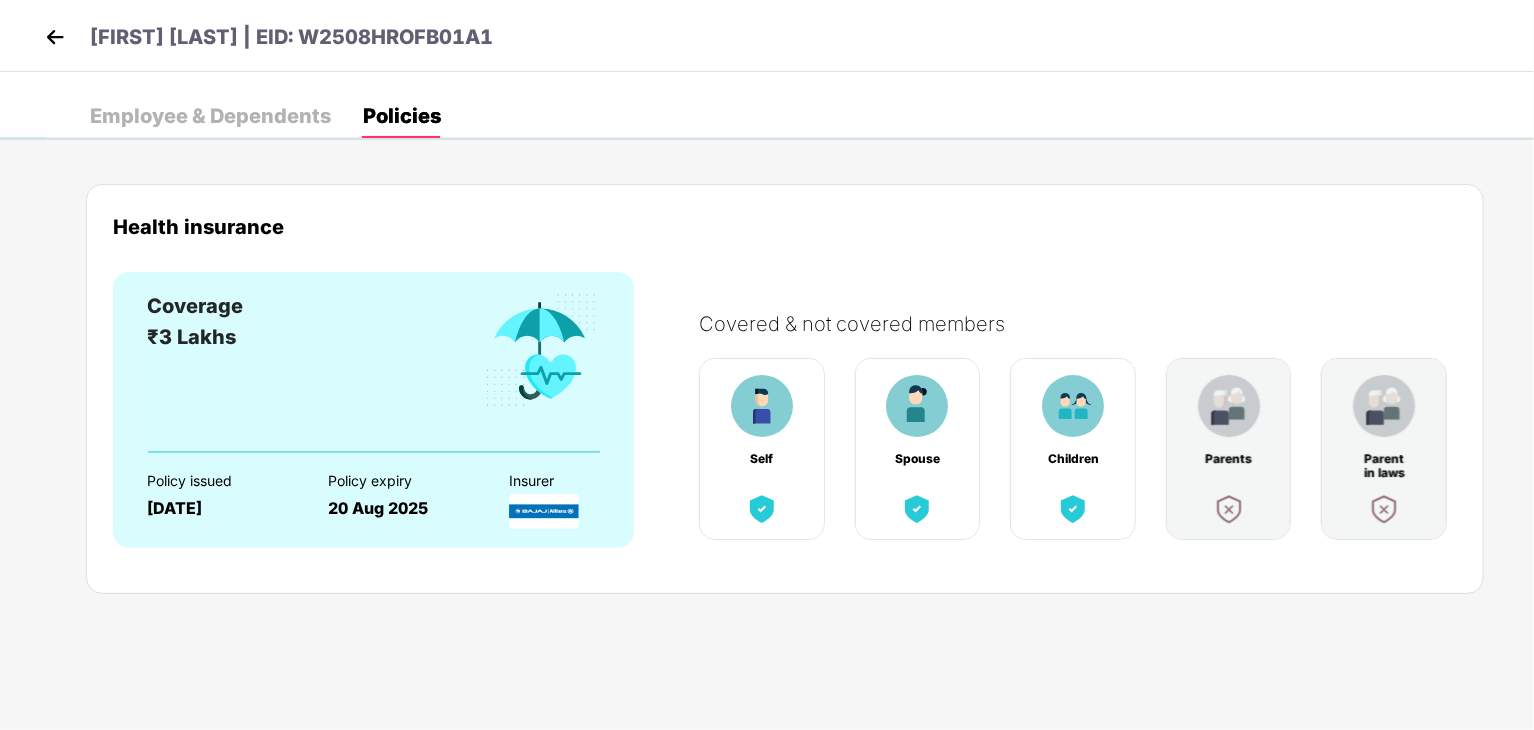 click on "Employee & Dependents" at bounding box center (210, 116) 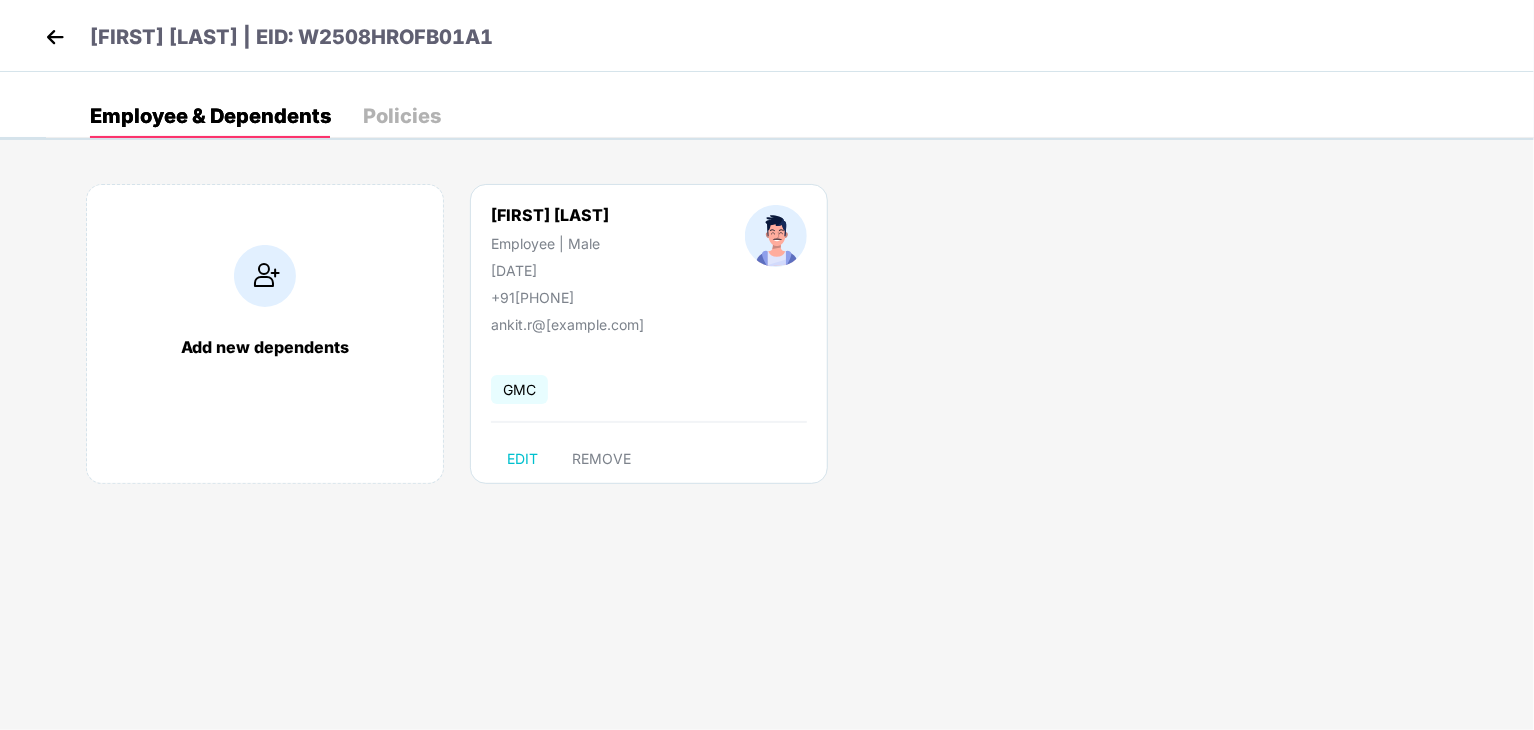 click at bounding box center [55, 37] 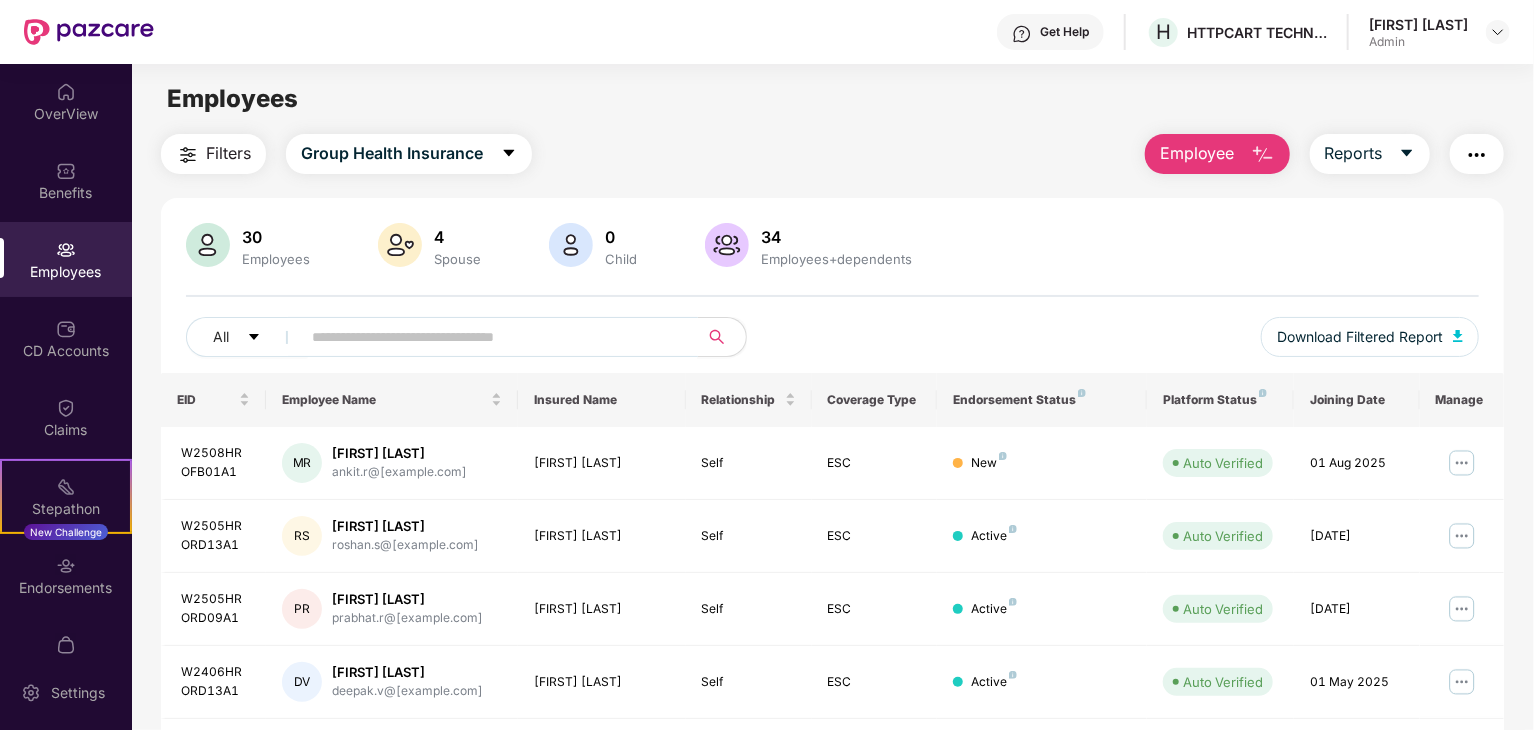 click at bounding box center [491, 337] 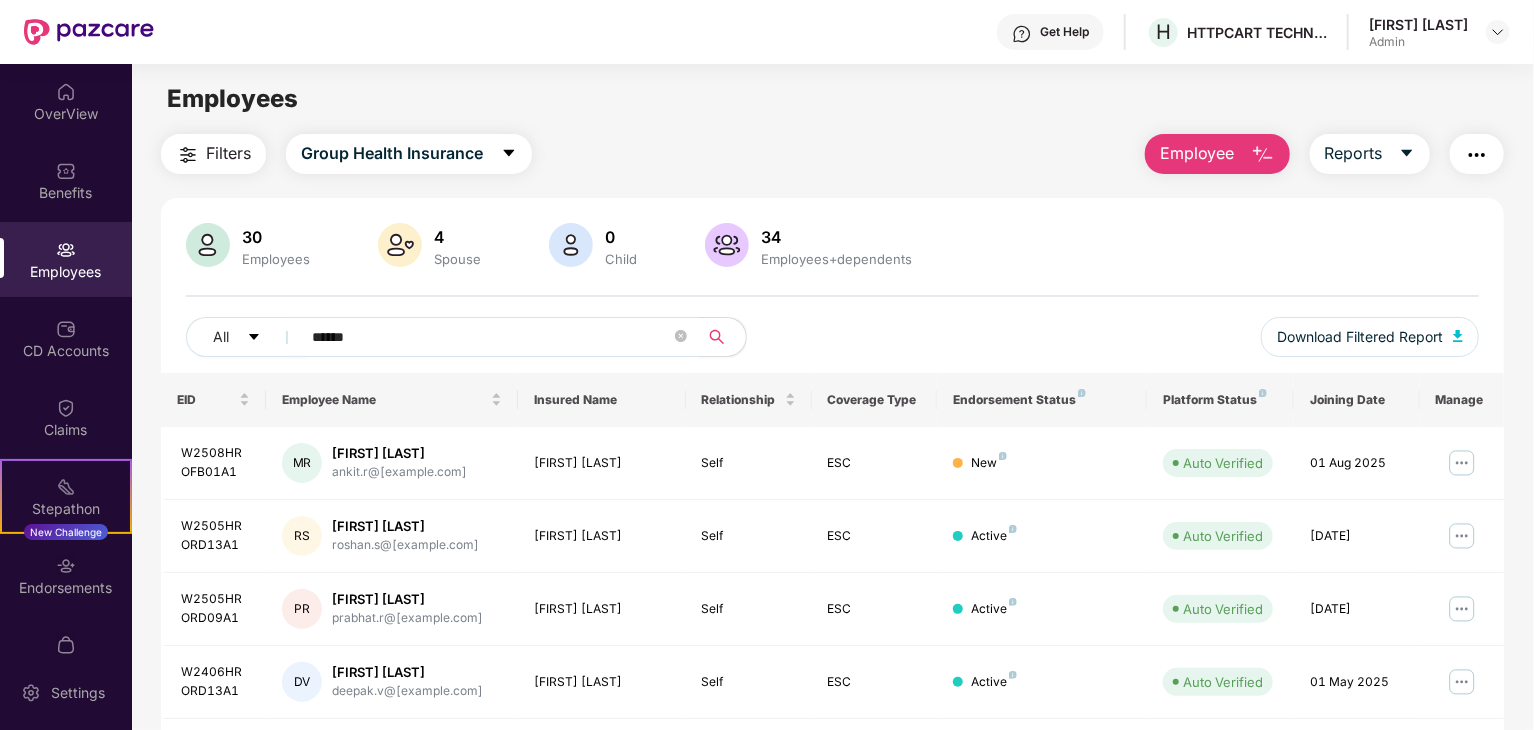 type on "*******" 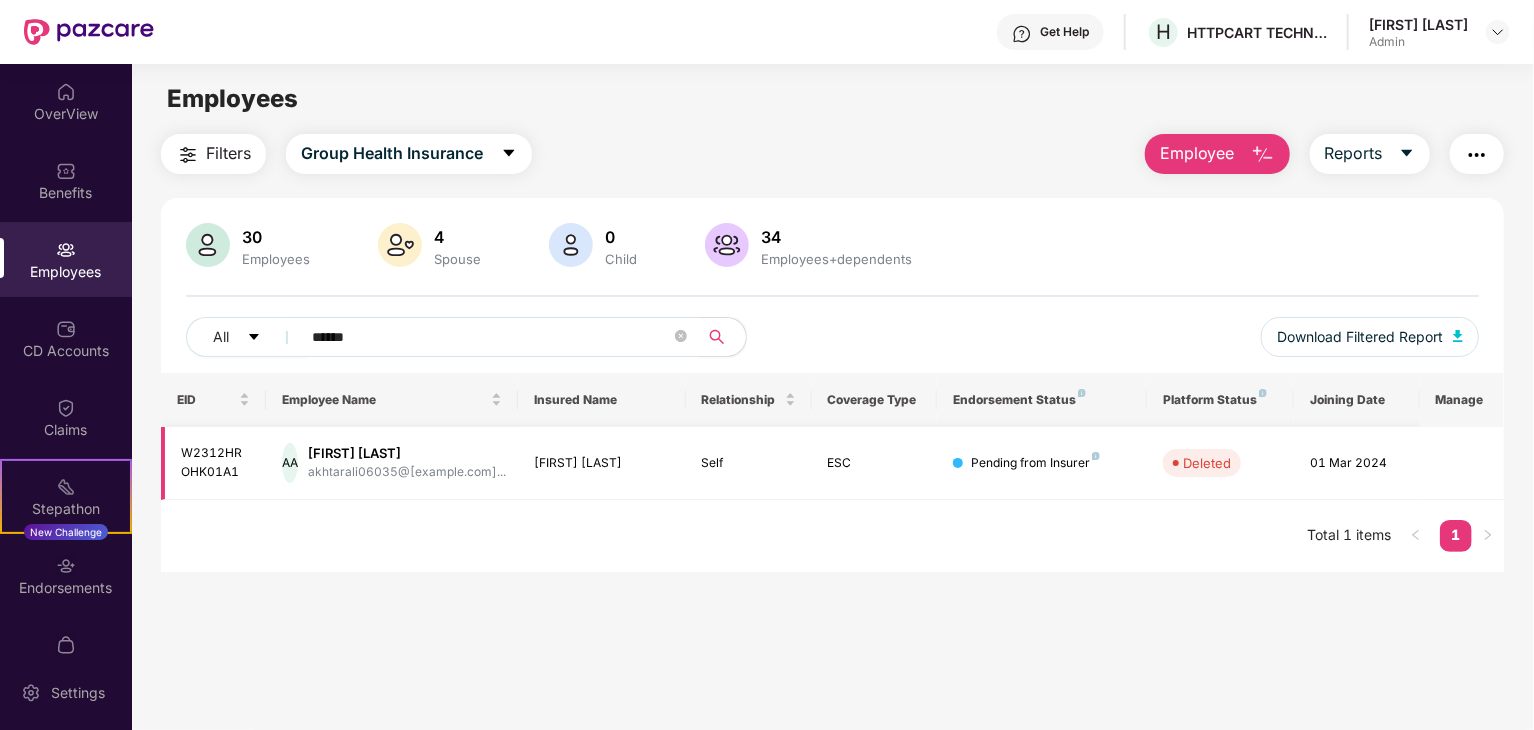 type on "******" 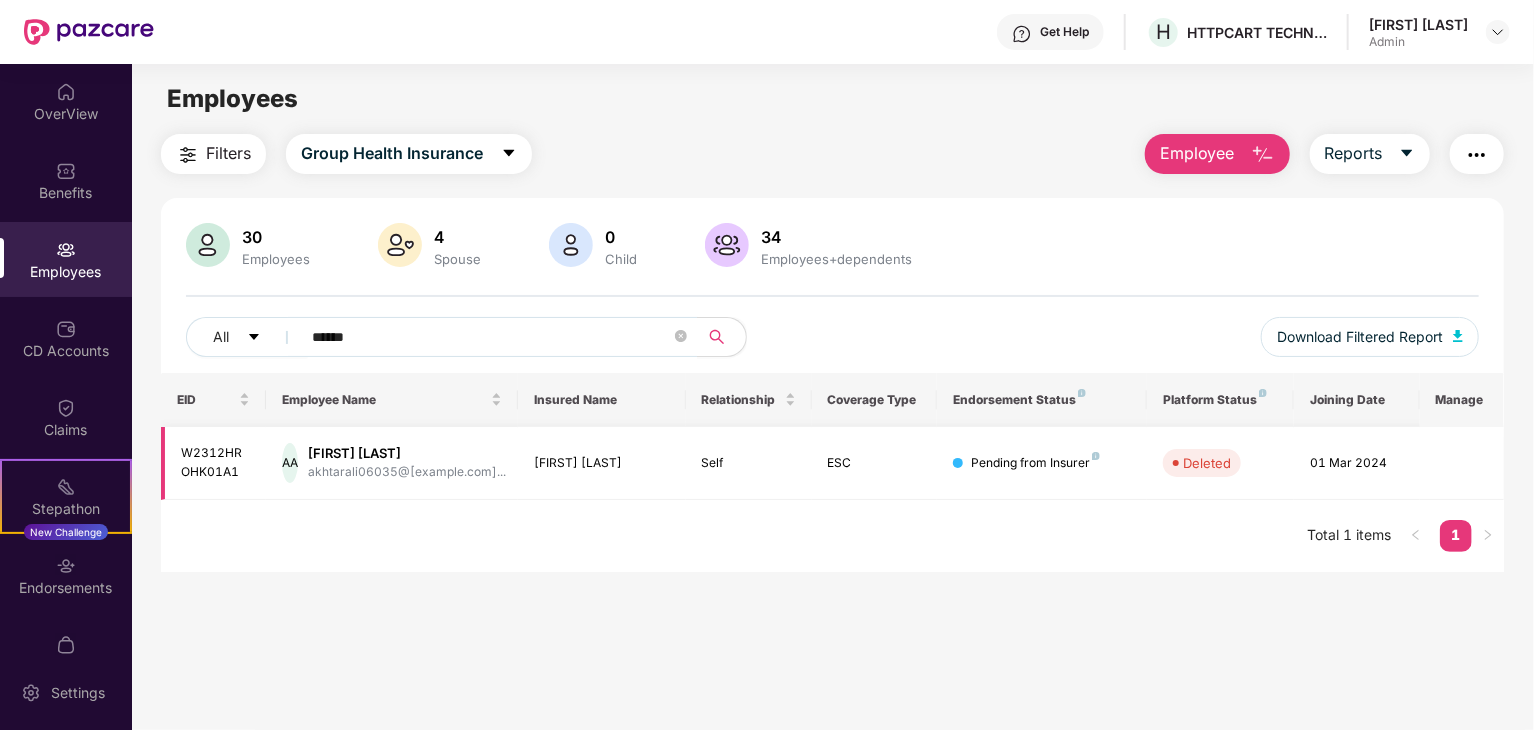 click on "W2312HROHK01A1" at bounding box center (215, 463) 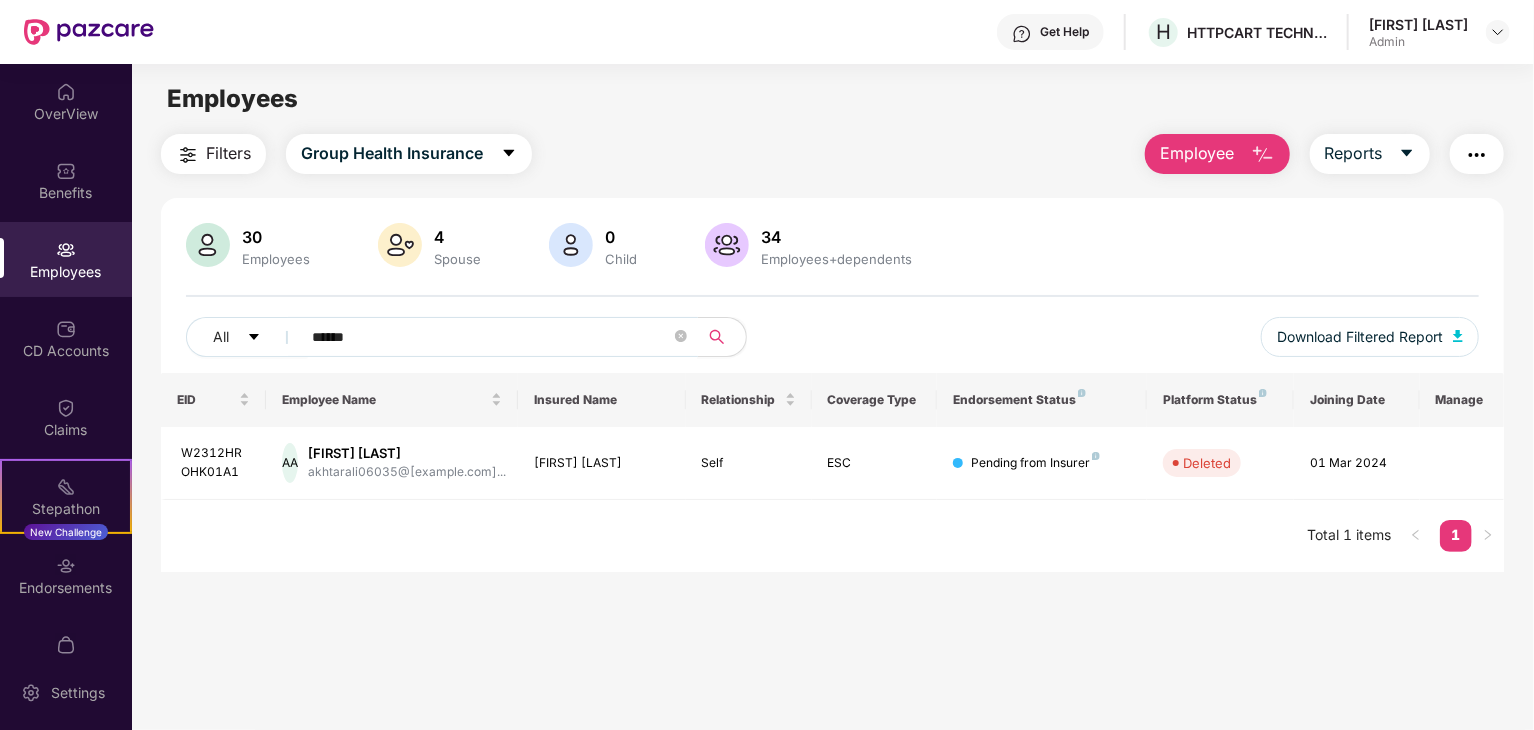 click on "******" at bounding box center (491, 337) 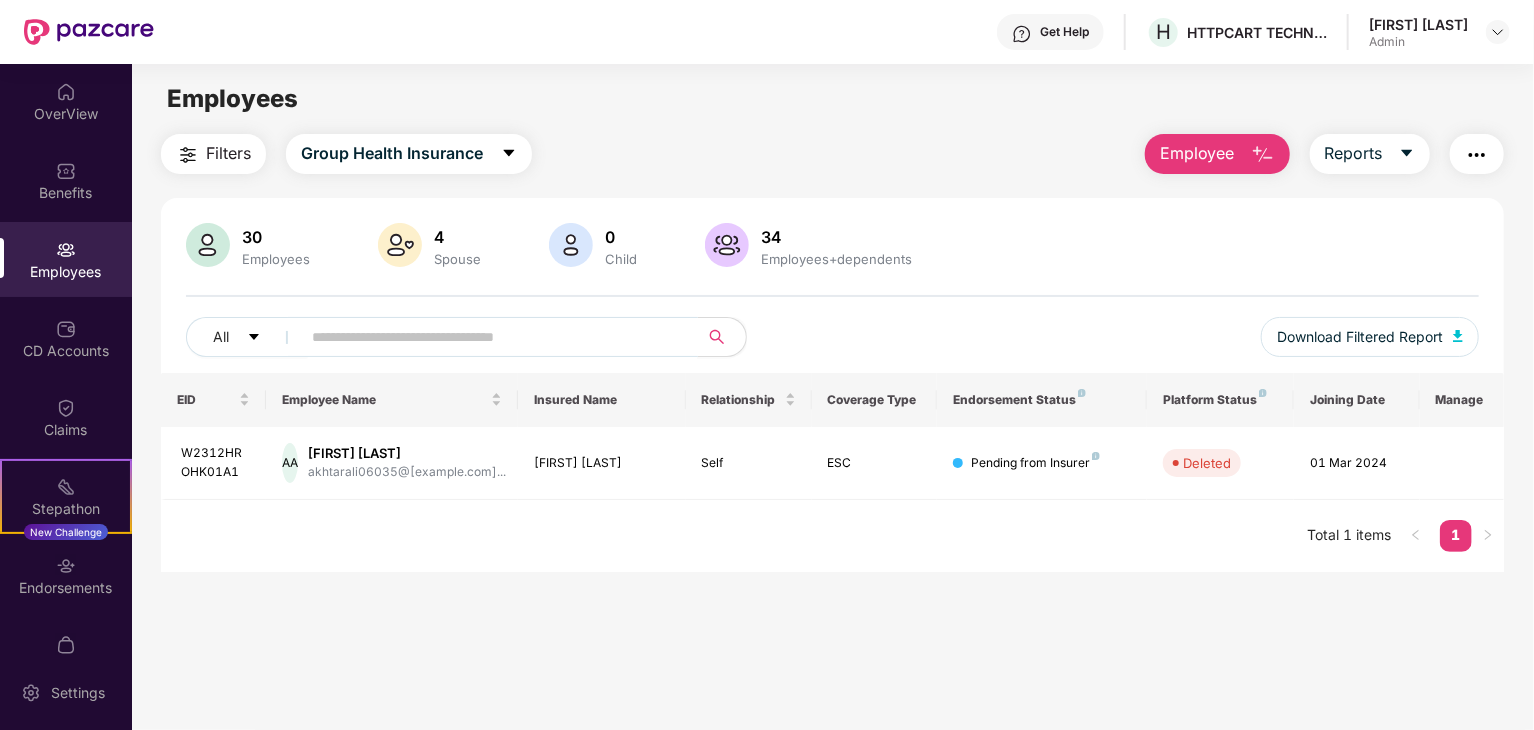 type on "*" 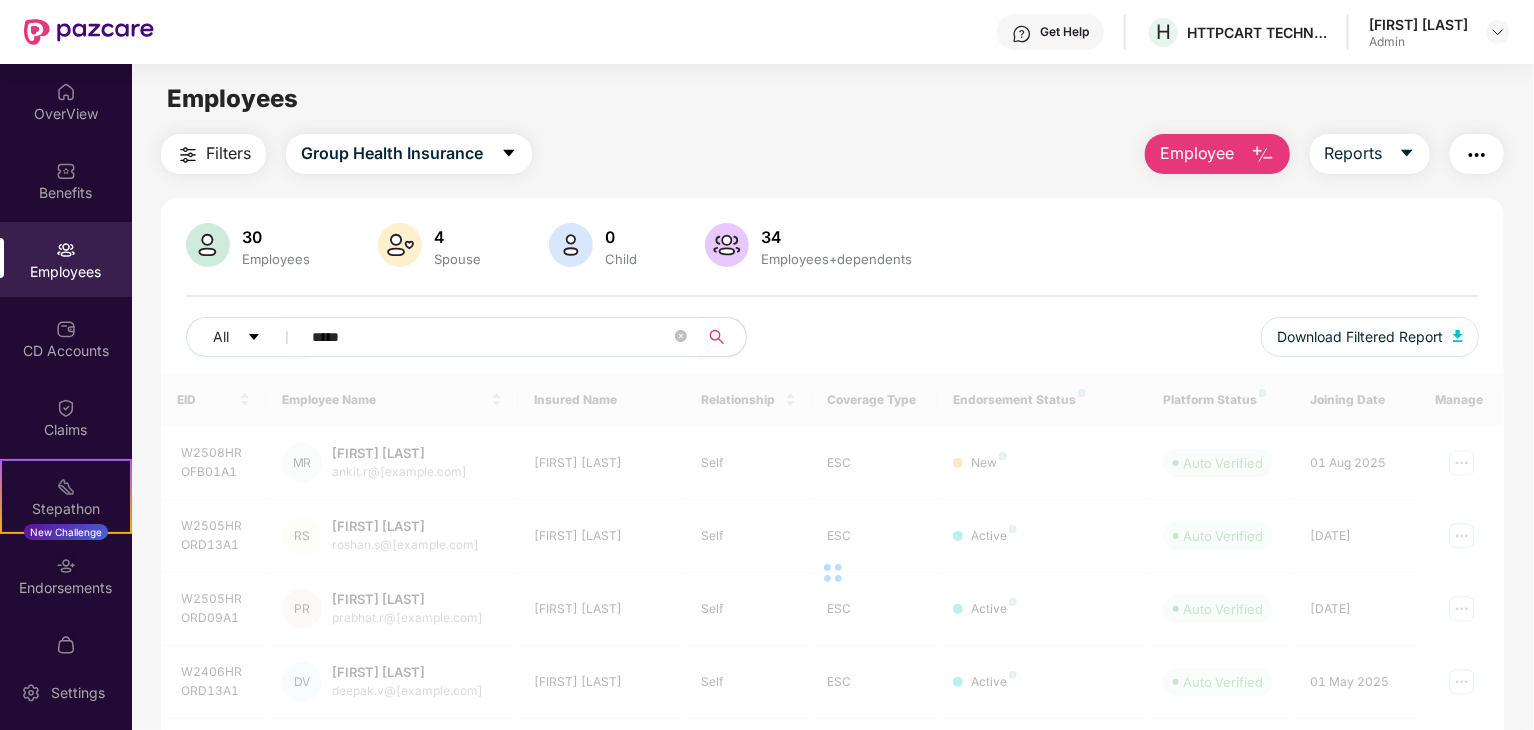 type on "*****" 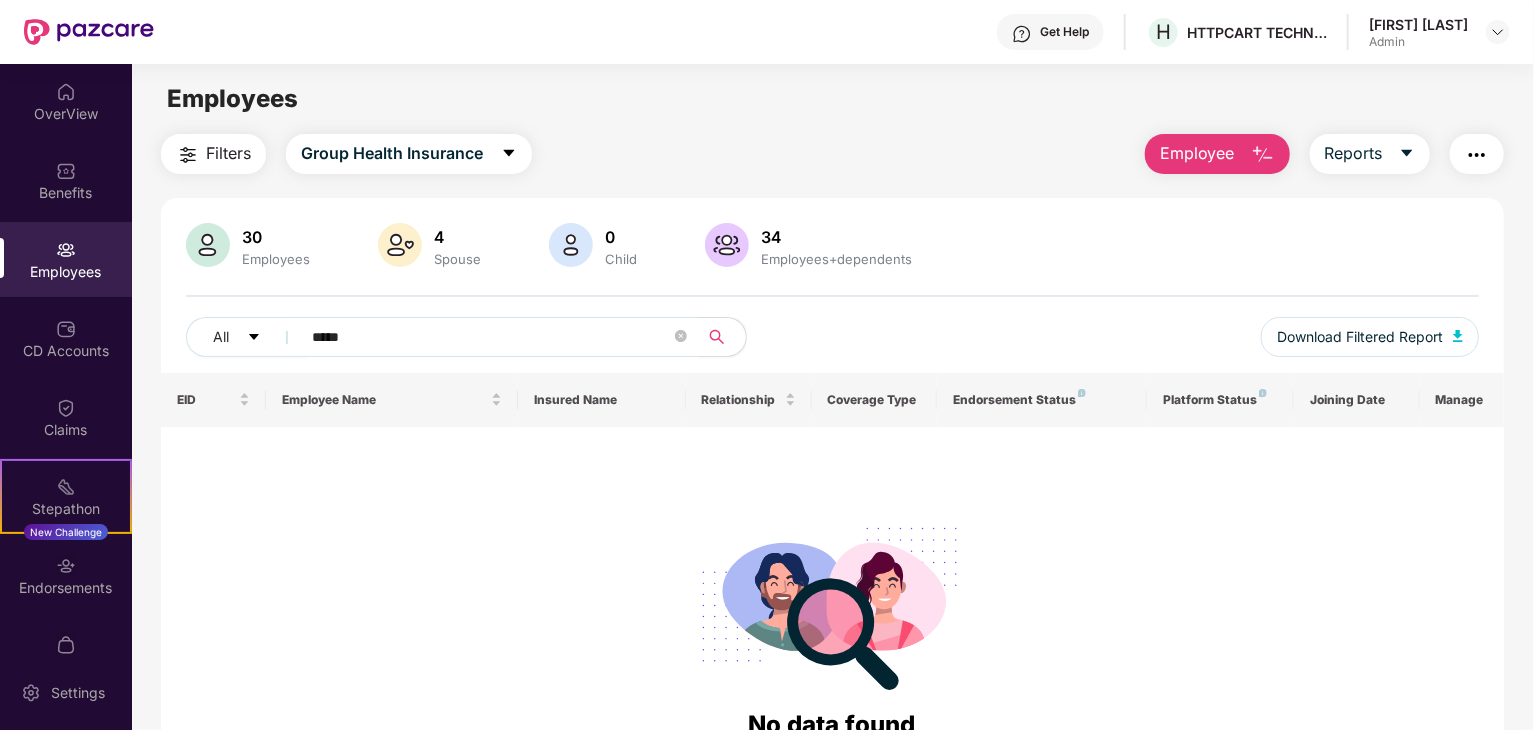 click on "*****" at bounding box center [491, 337] 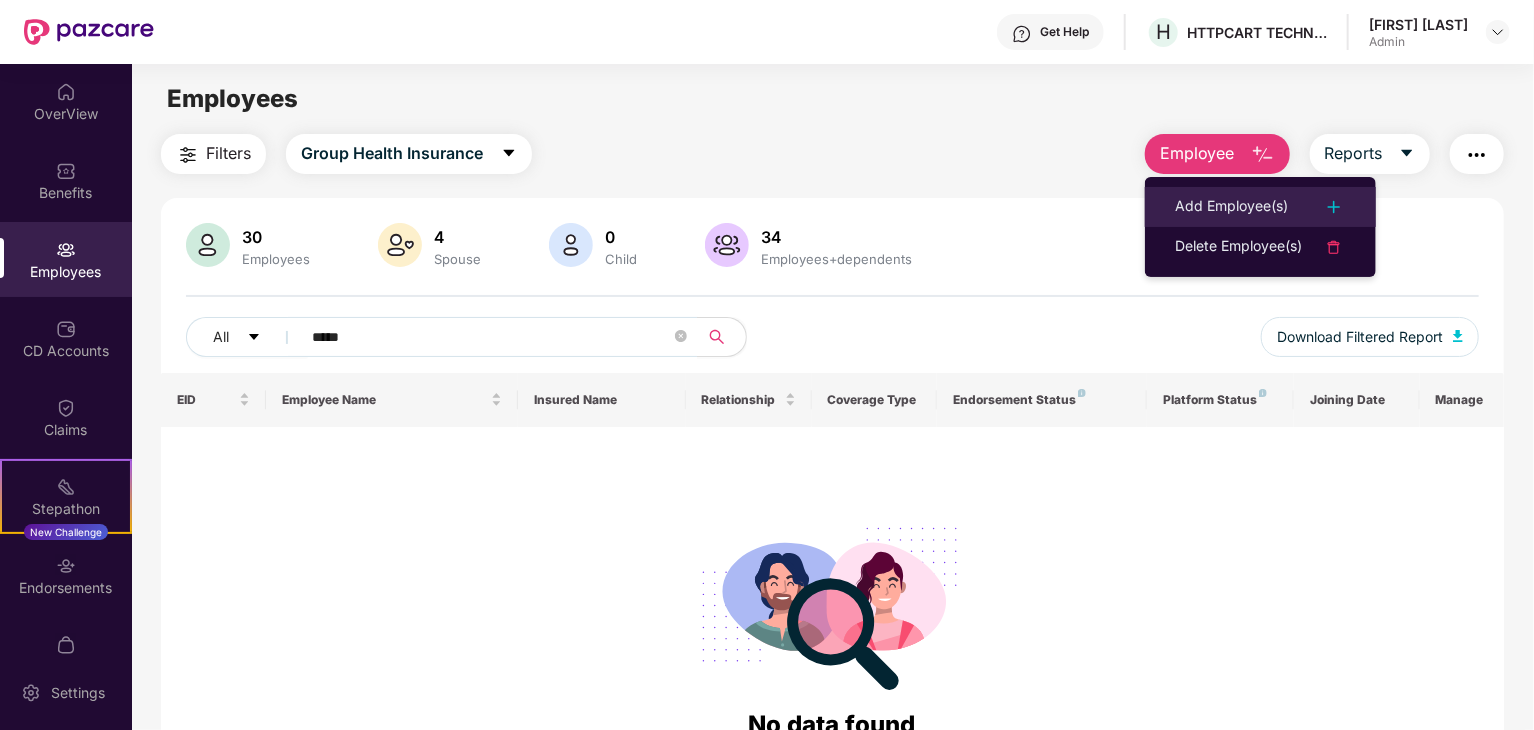 click on "Add Employee(s)" at bounding box center [1231, 207] 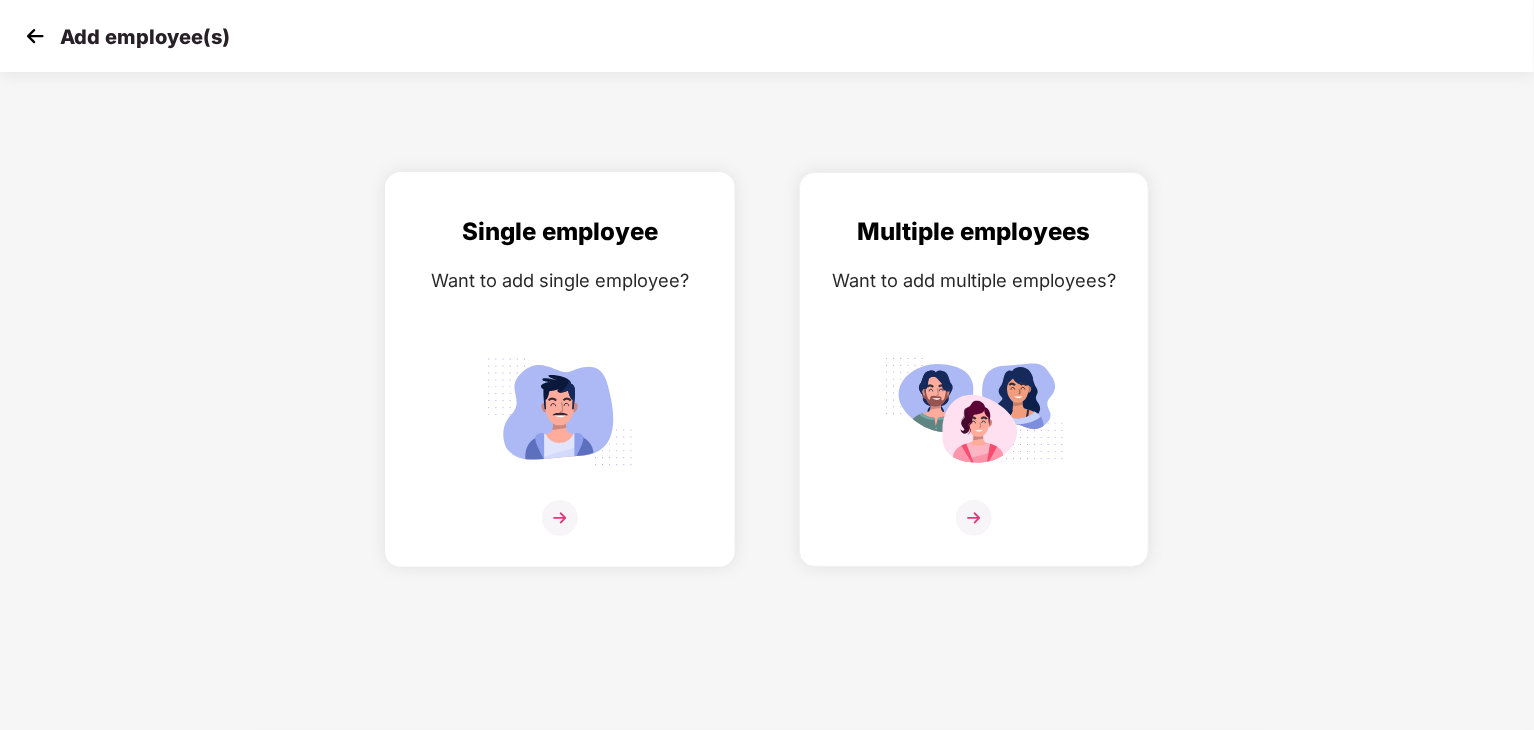 click at bounding box center [560, 411] 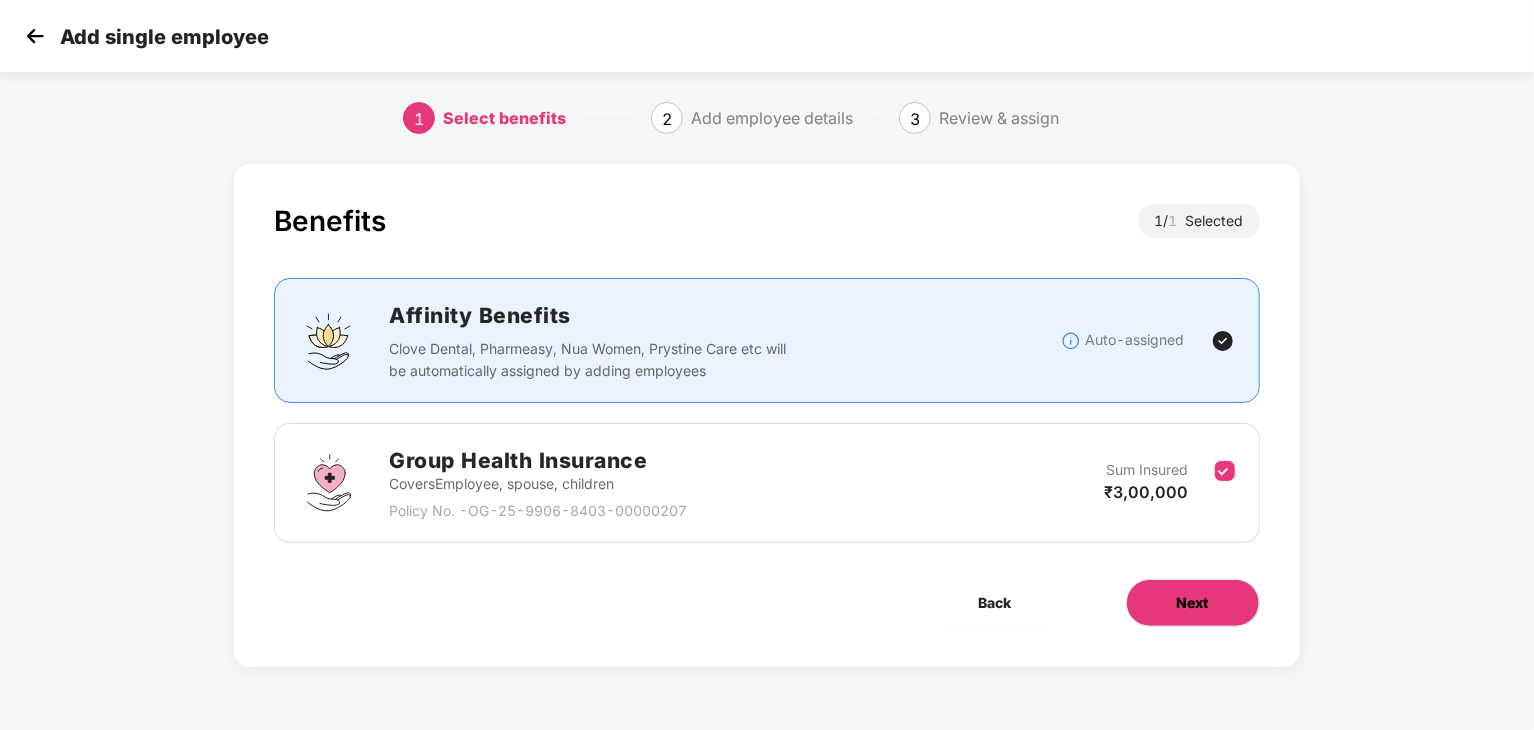 click on "Next" at bounding box center (1193, 603) 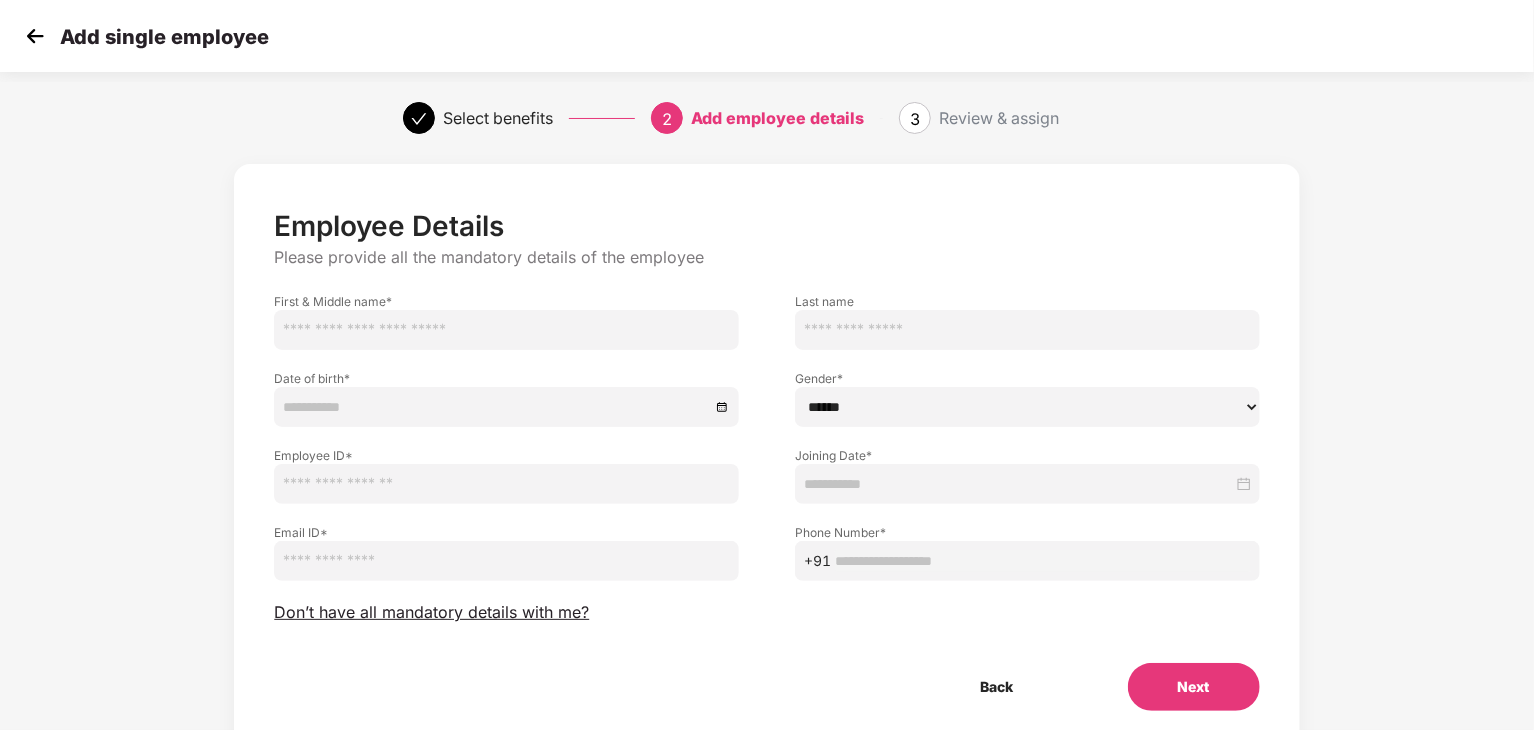 click at bounding box center (1027, 484) 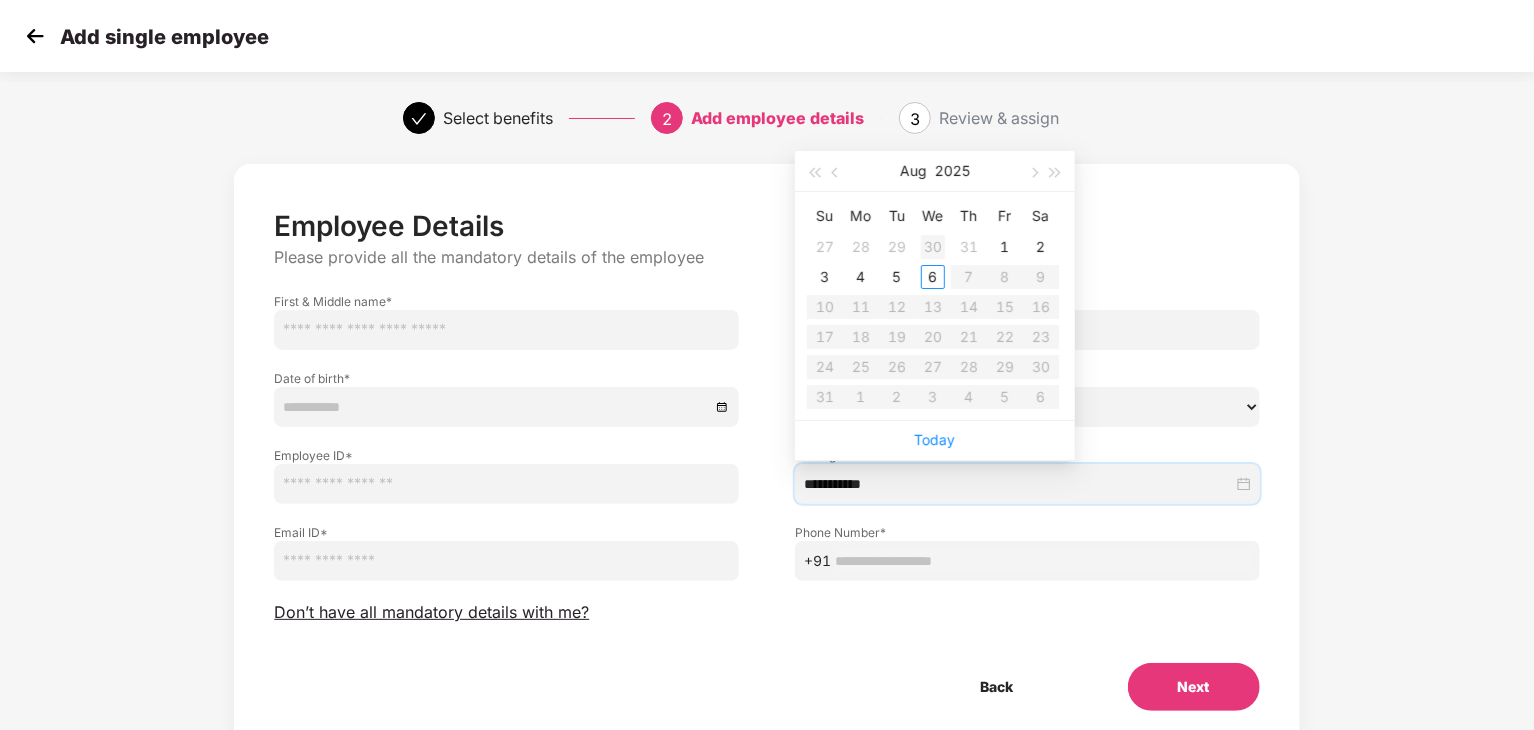 type on "**********" 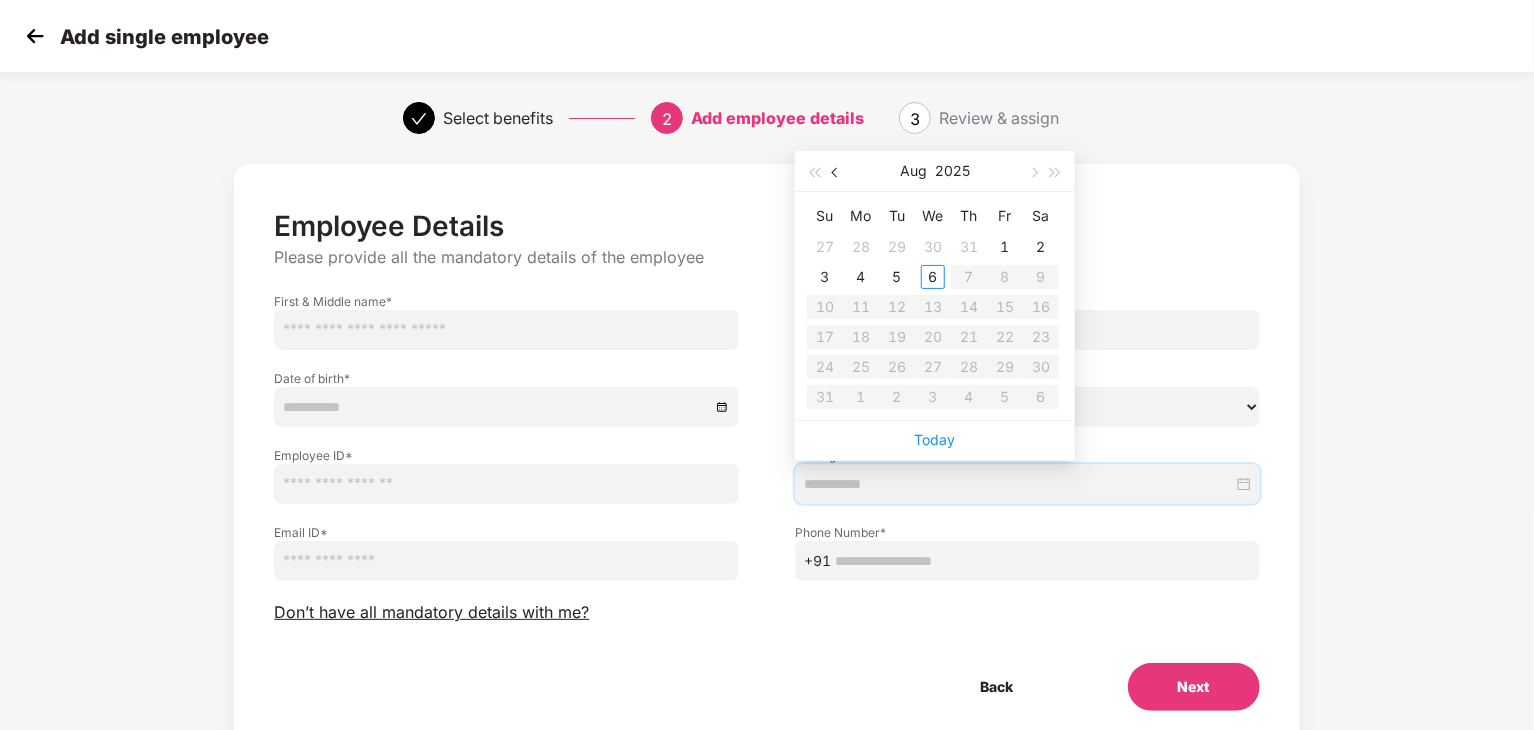 click at bounding box center (836, 171) 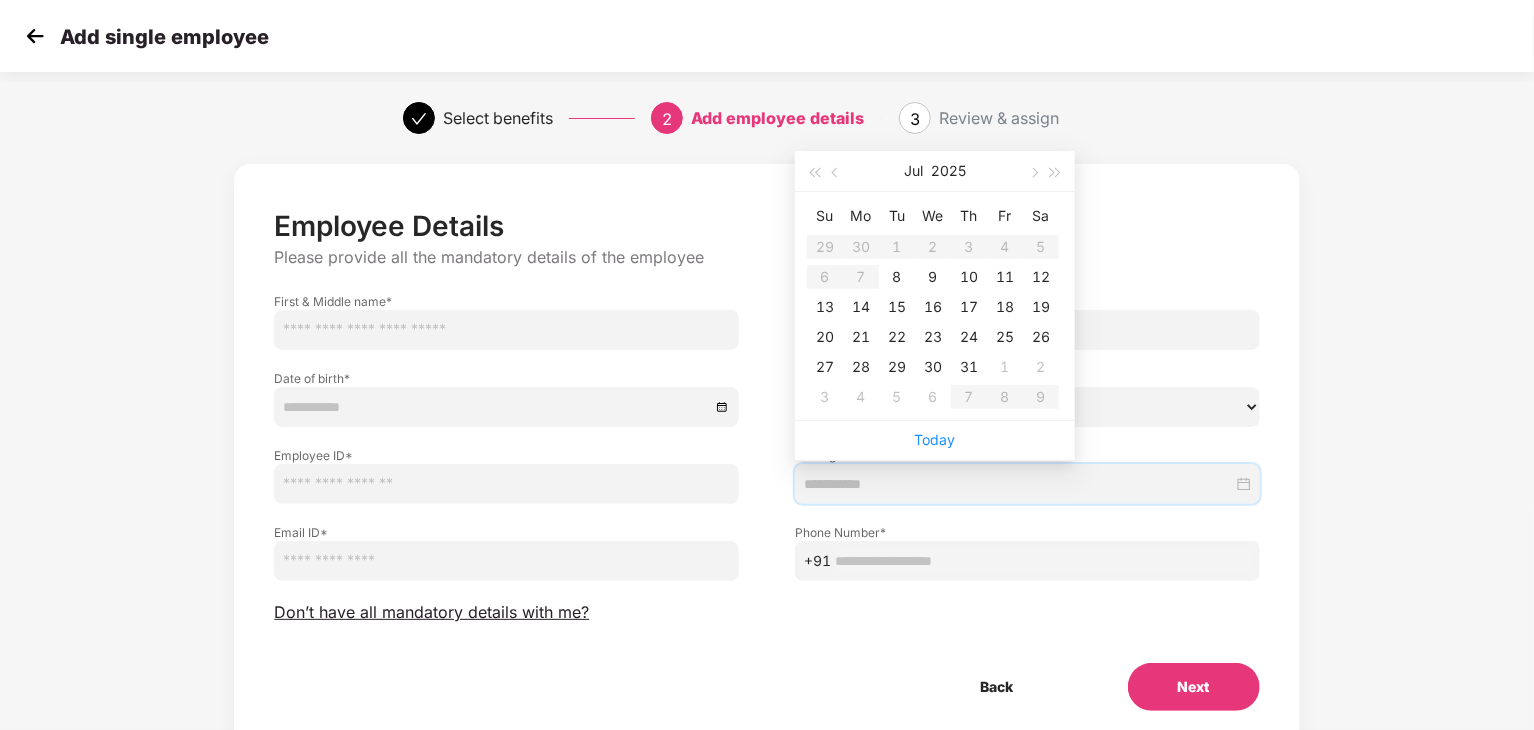 type on "**********" 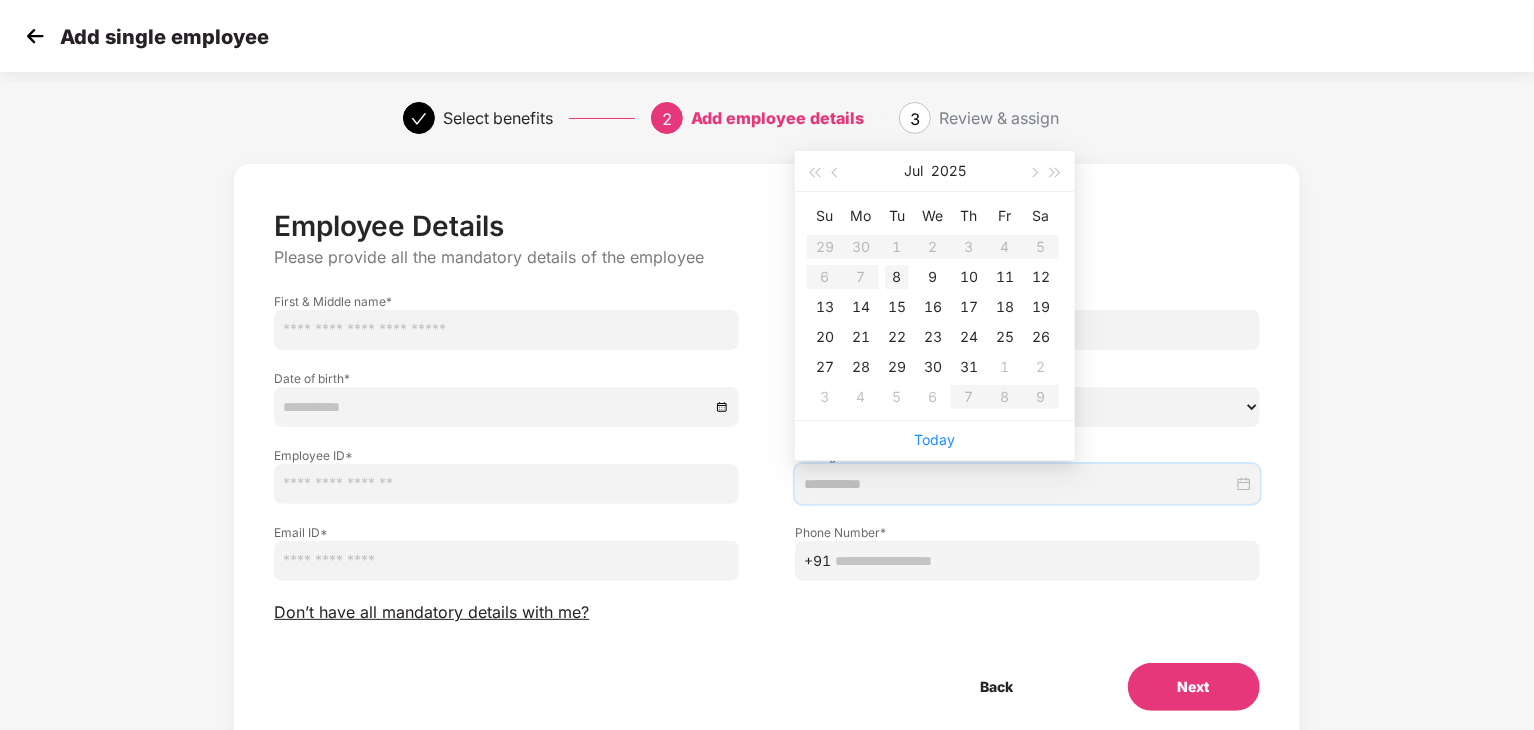 type on "**********" 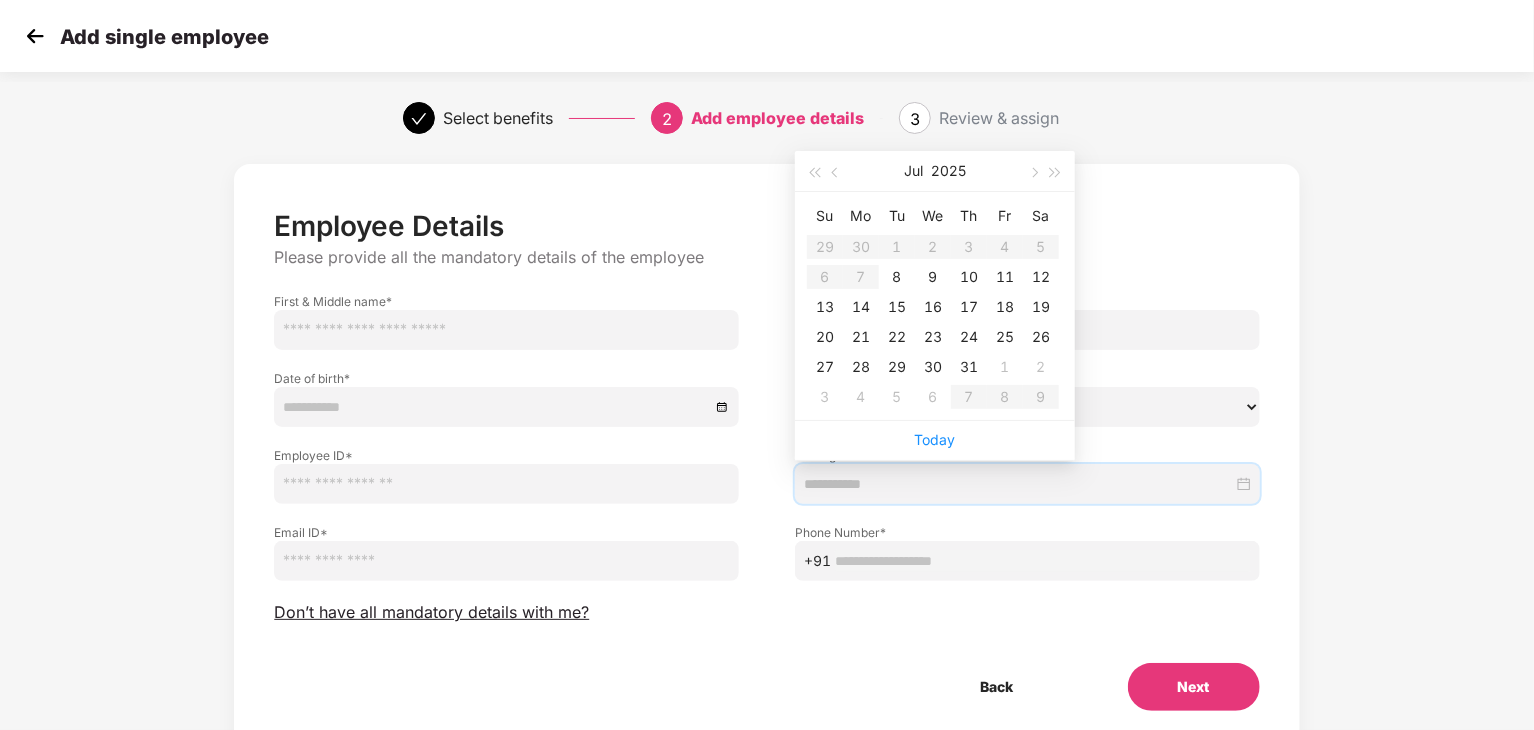 type on "**********" 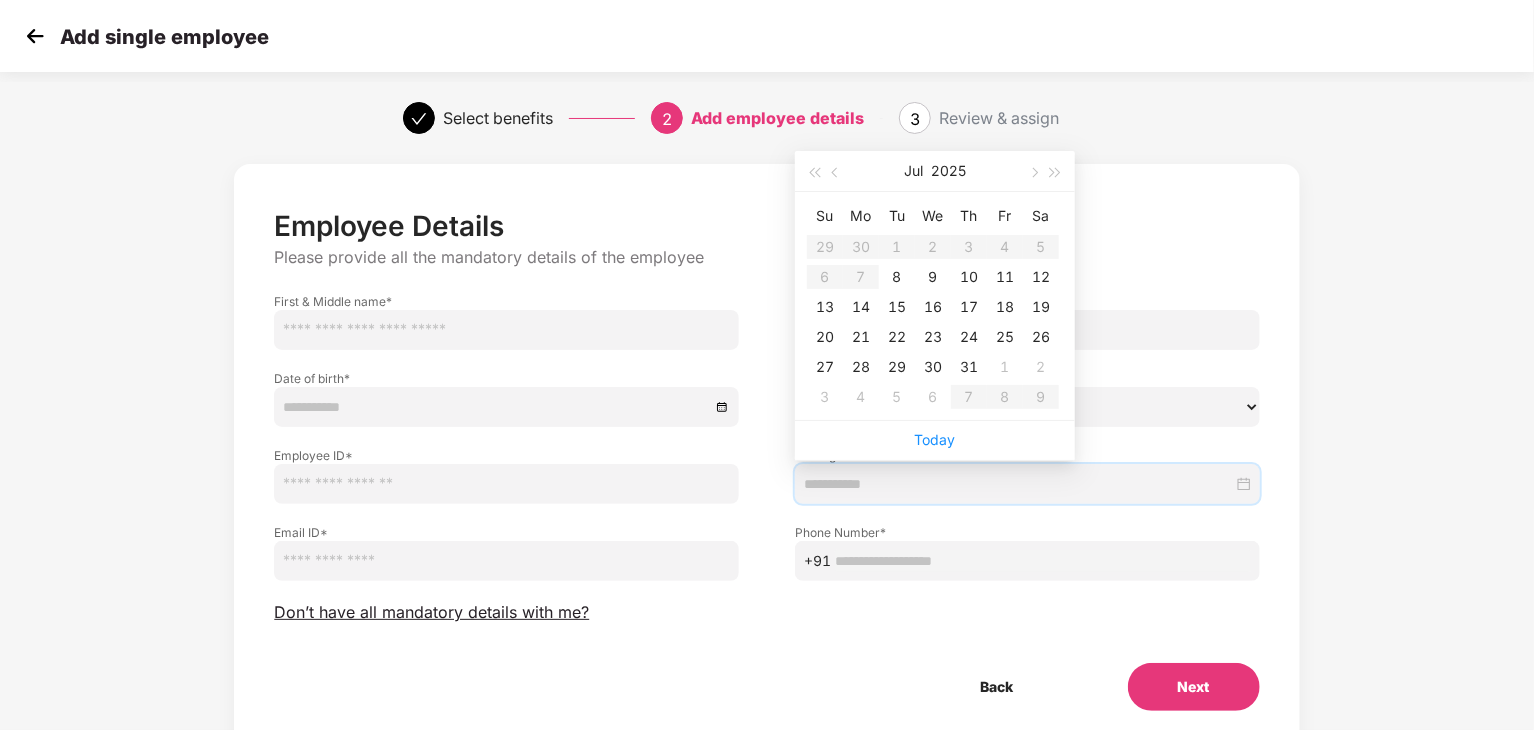 click on "Employee Details Please provide all the mandatory details of the employee First & Middle name  * Last name Date of birth  * Gender  * ****** **** ****** Employee ID  * Joining Date  * Email ID  * Phone Number  * +91 Don’t have all mandatory details with me? Back Next" at bounding box center [767, 477] 